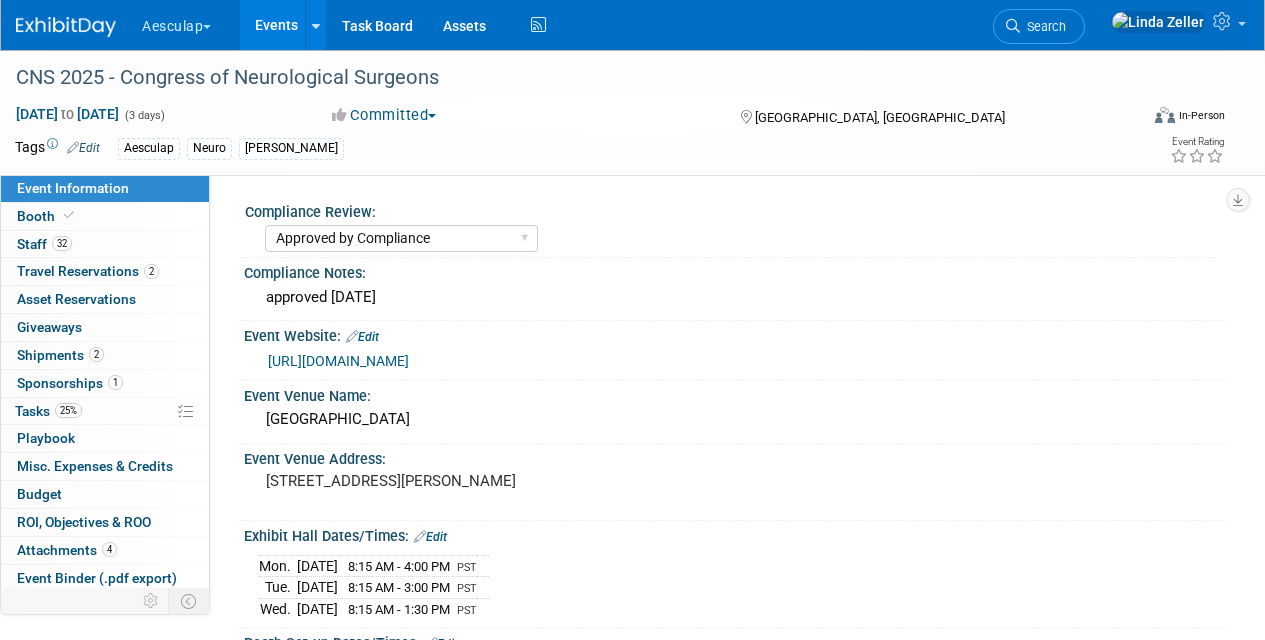 select on "Approved by Compliance" 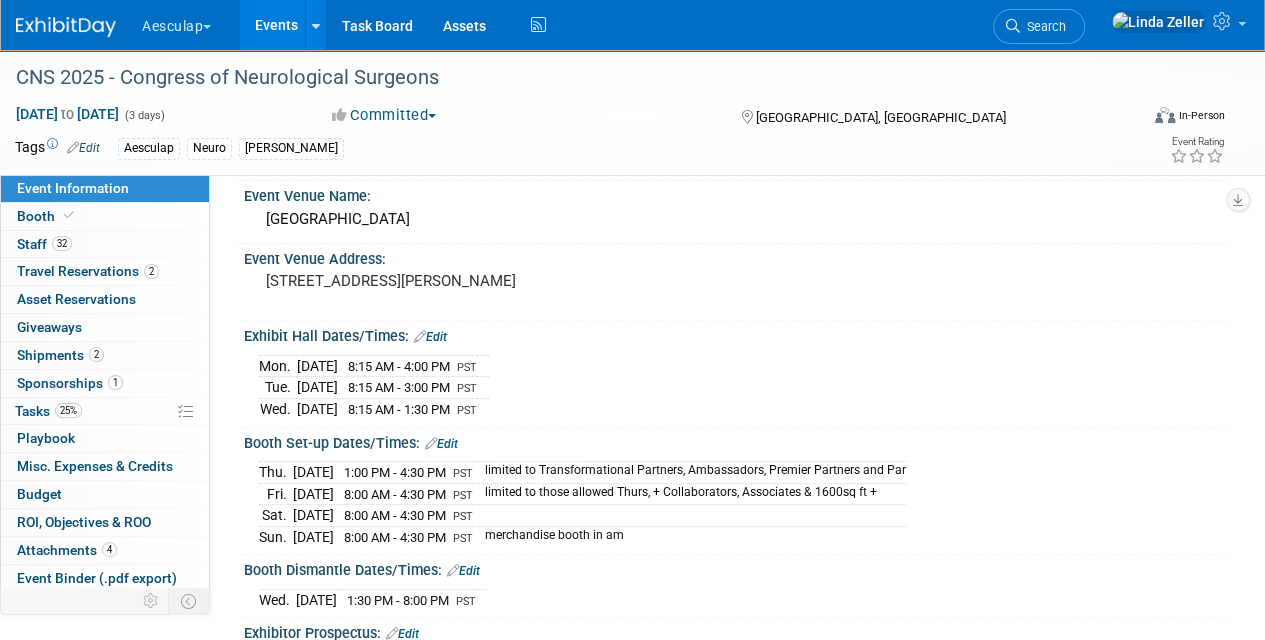 scroll, scrollTop: 0, scrollLeft: 0, axis: both 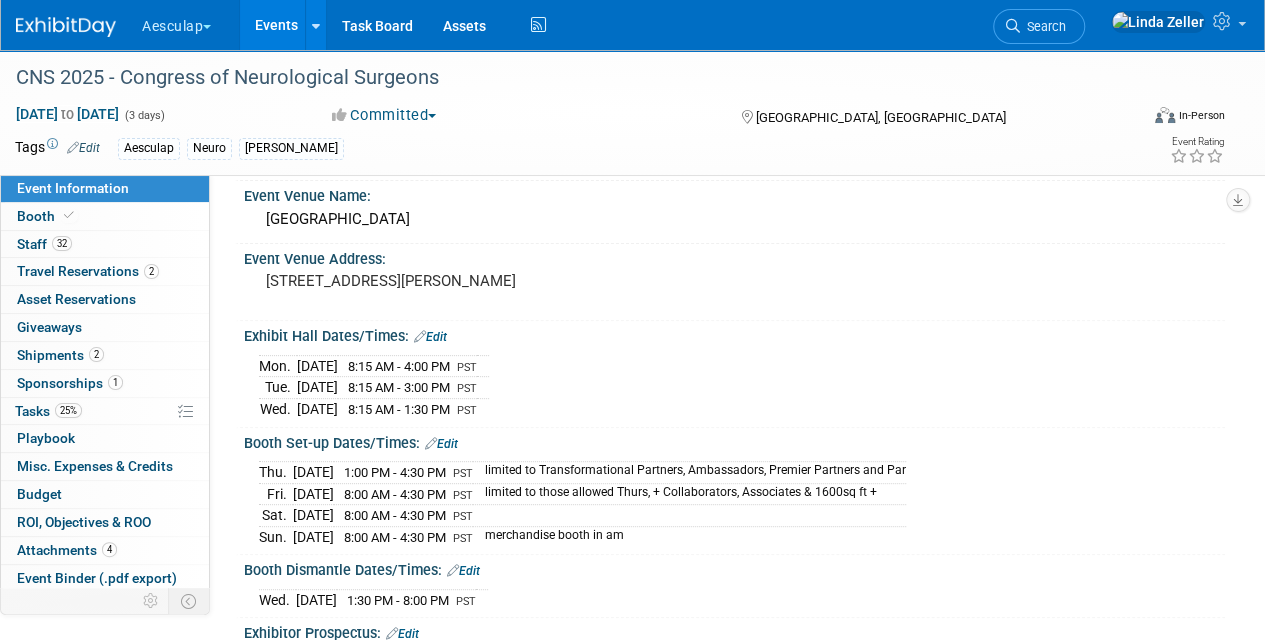 click on "Events" at bounding box center (276, 25) 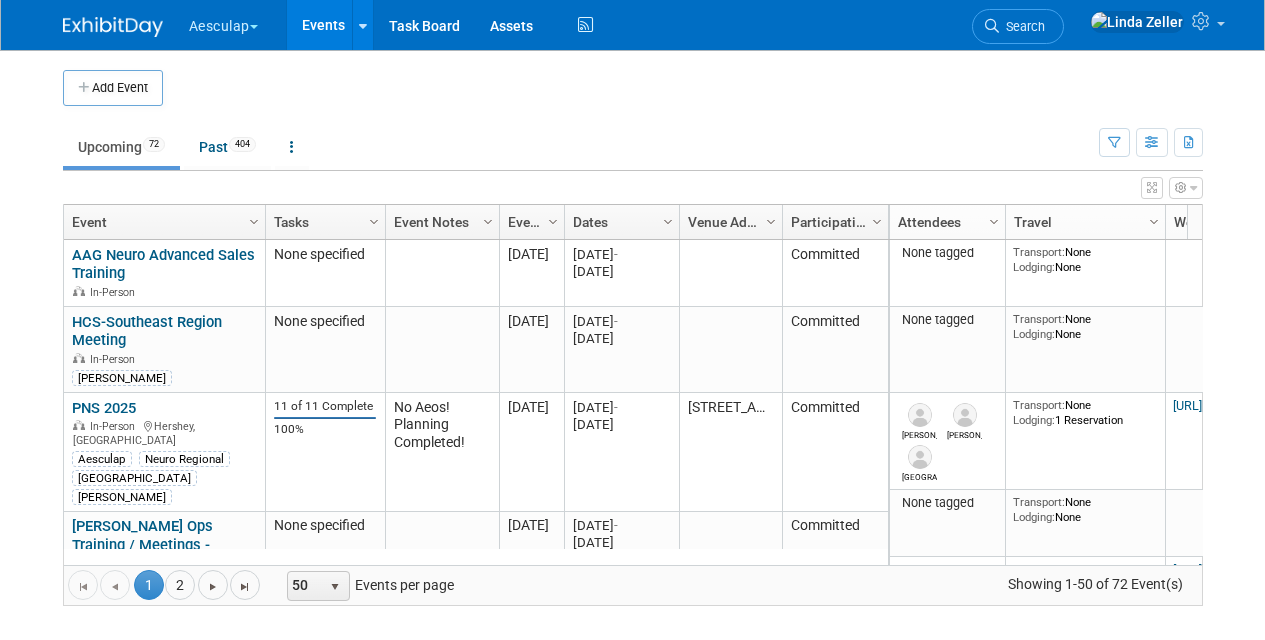 scroll, scrollTop: 0, scrollLeft: 0, axis: both 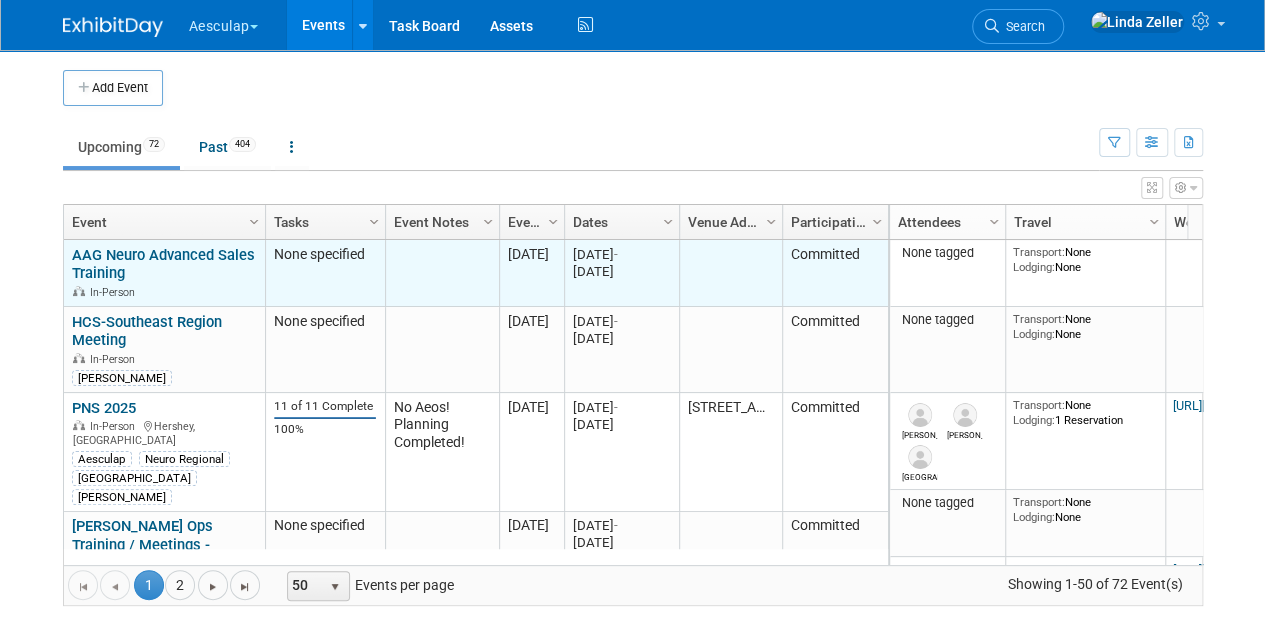click on "AAG Neuro Advanced Sales Training
In-Person" at bounding box center (164, 273) 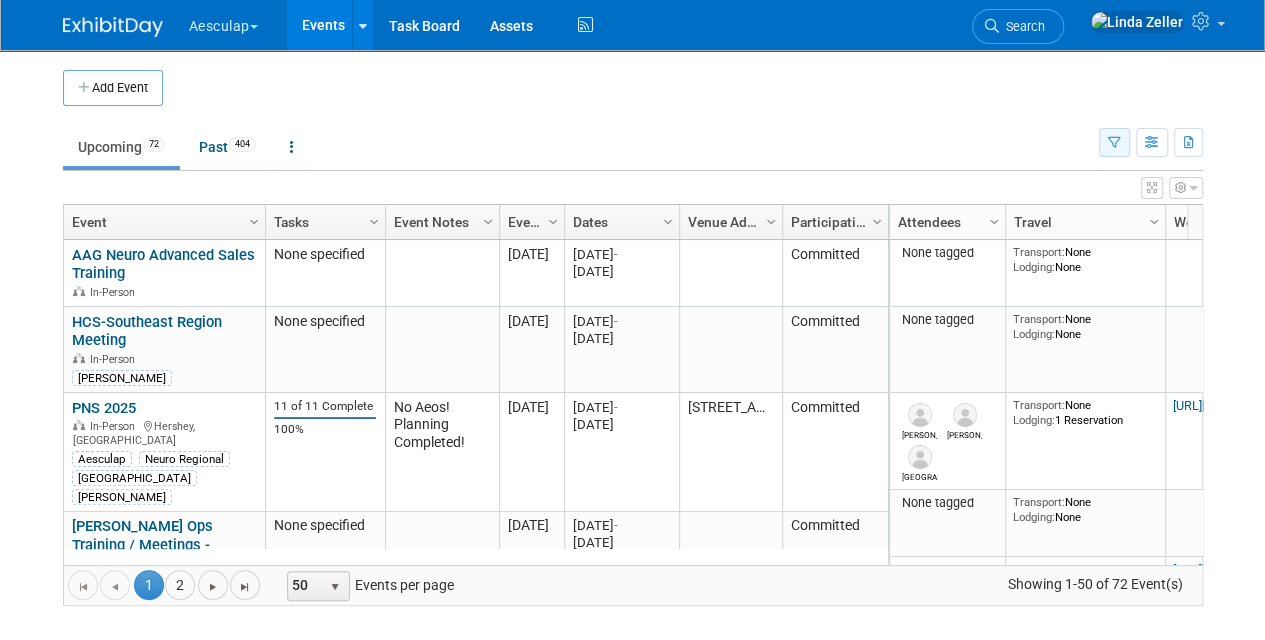 click at bounding box center [1114, 143] 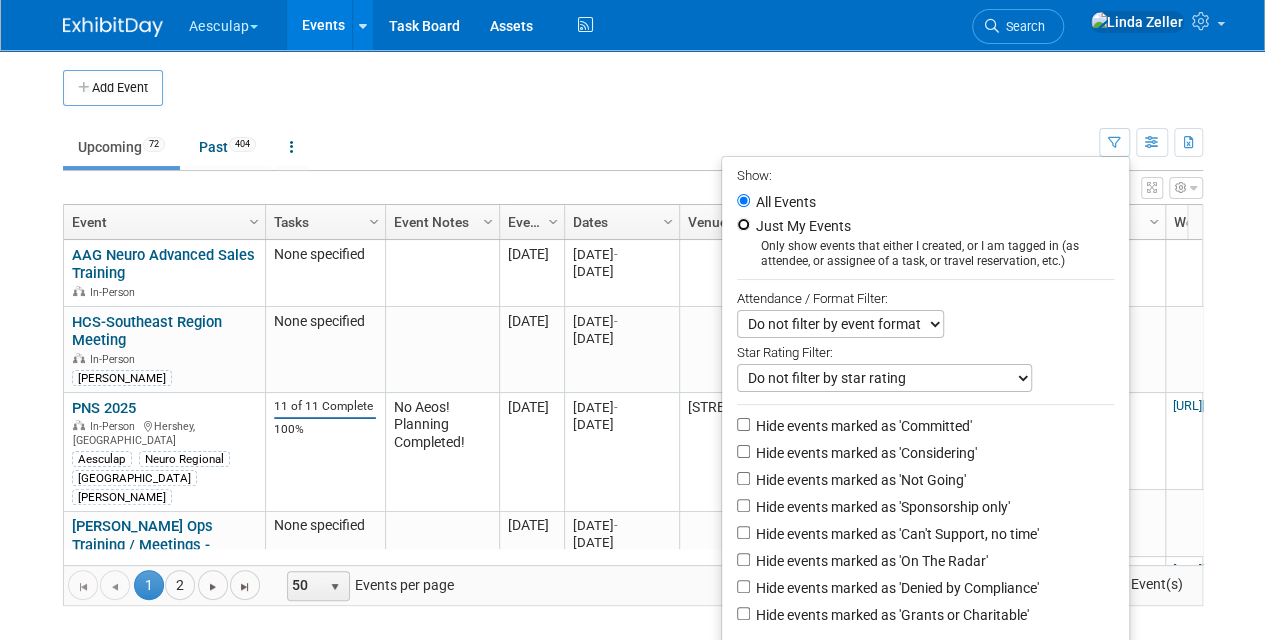click on "Just My Events" at bounding box center (743, 224) 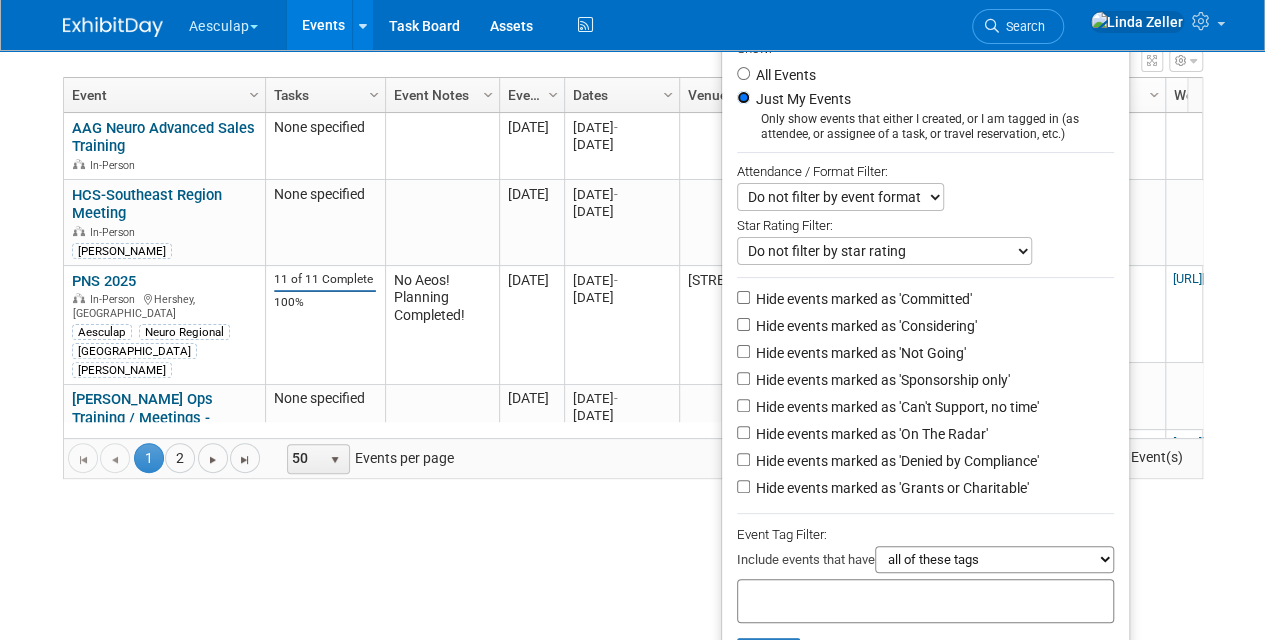 scroll, scrollTop: 199, scrollLeft: 0, axis: vertical 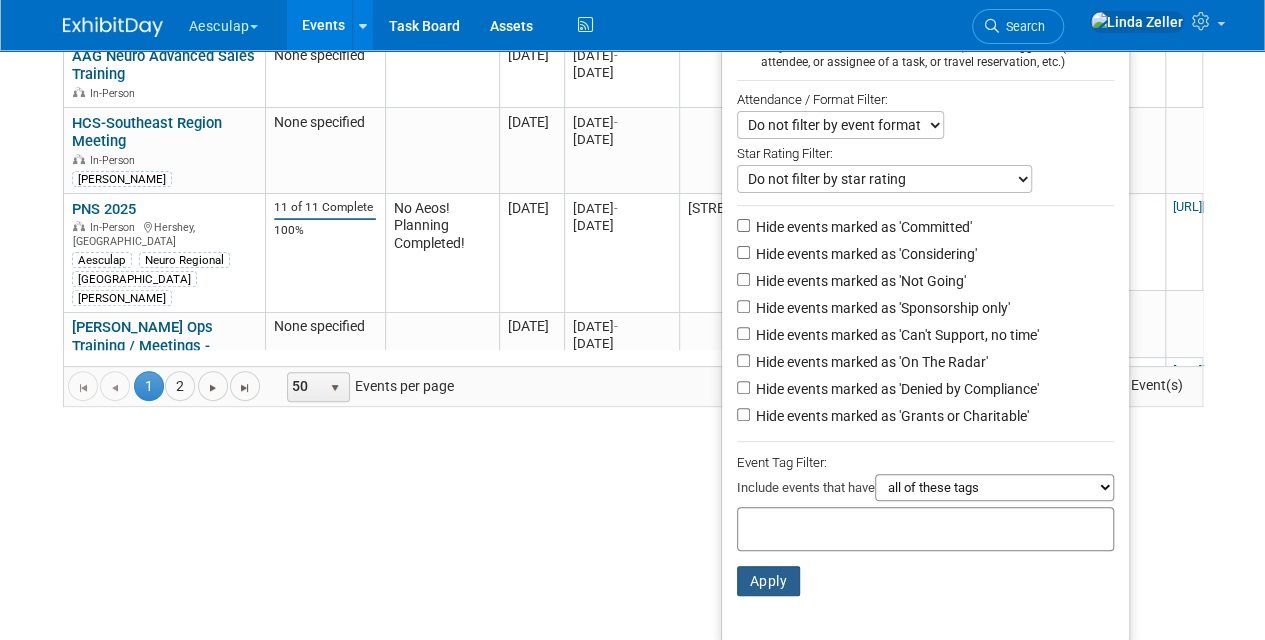 click on "Apply" at bounding box center (769, 581) 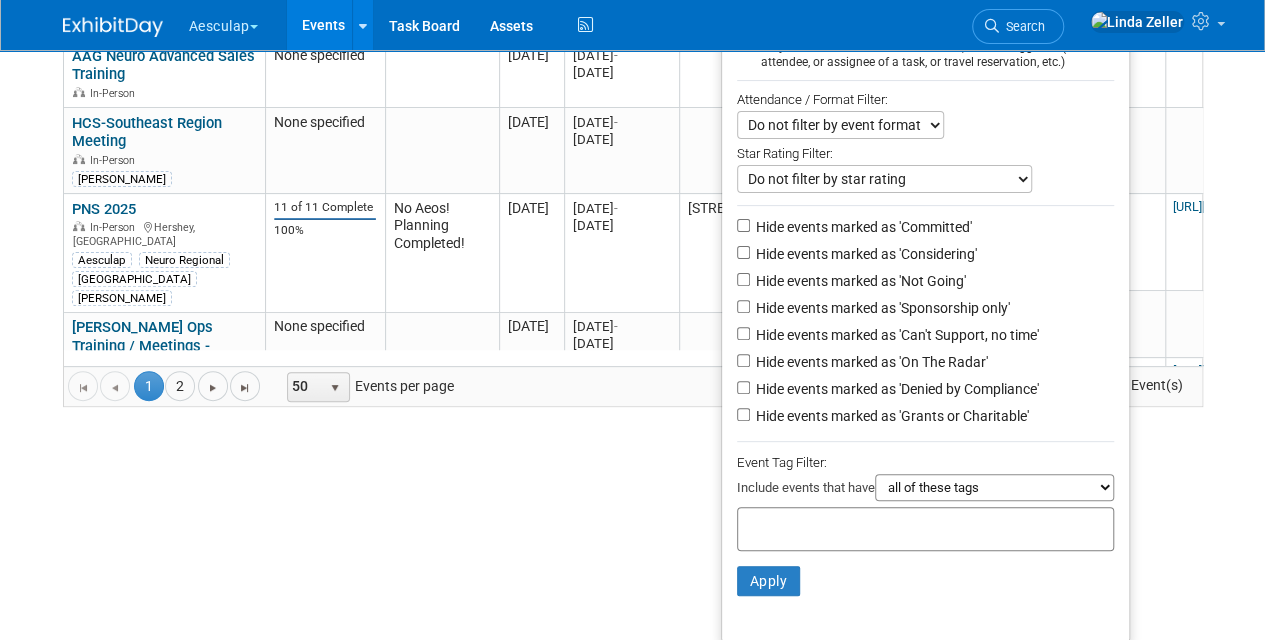 scroll, scrollTop: 4, scrollLeft: 0, axis: vertical 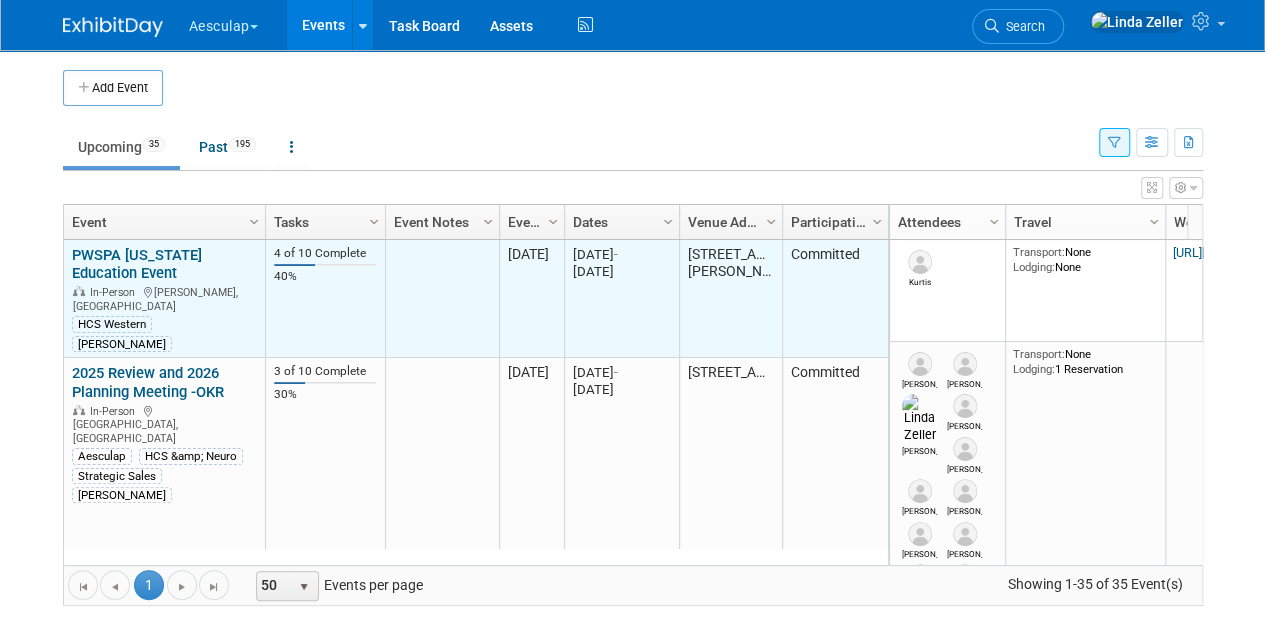 click on "PWSPA [US_STATE] Education Event" at bounding box center [137, 264] 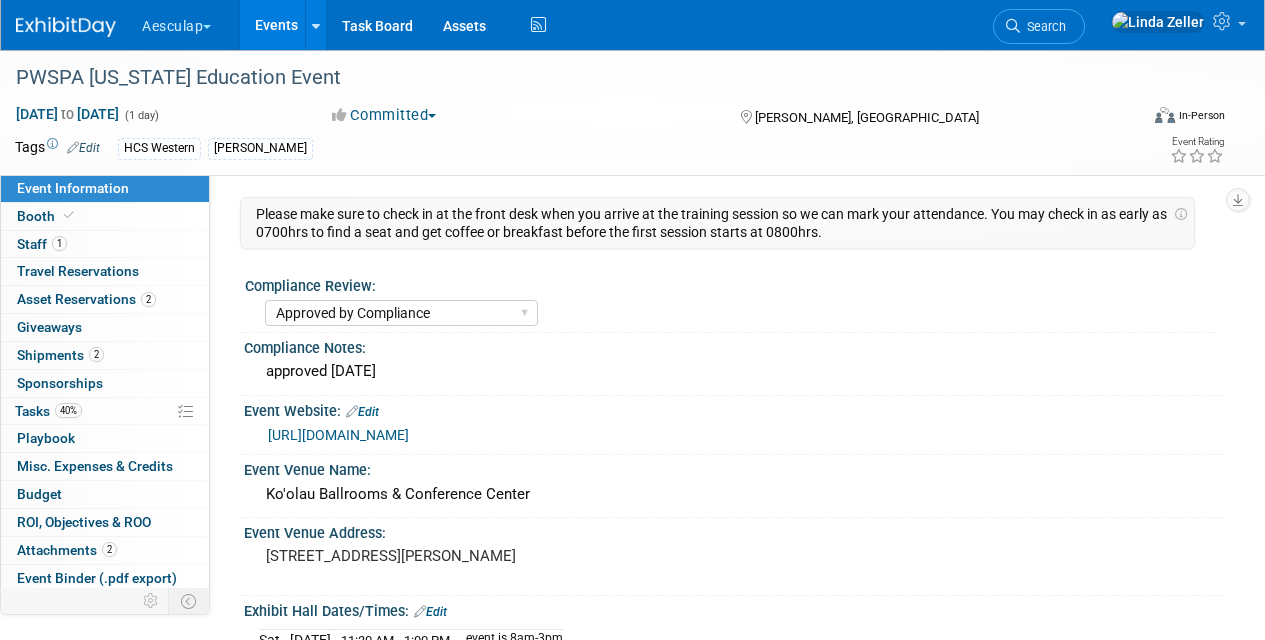 select on "Approved by Compliance" 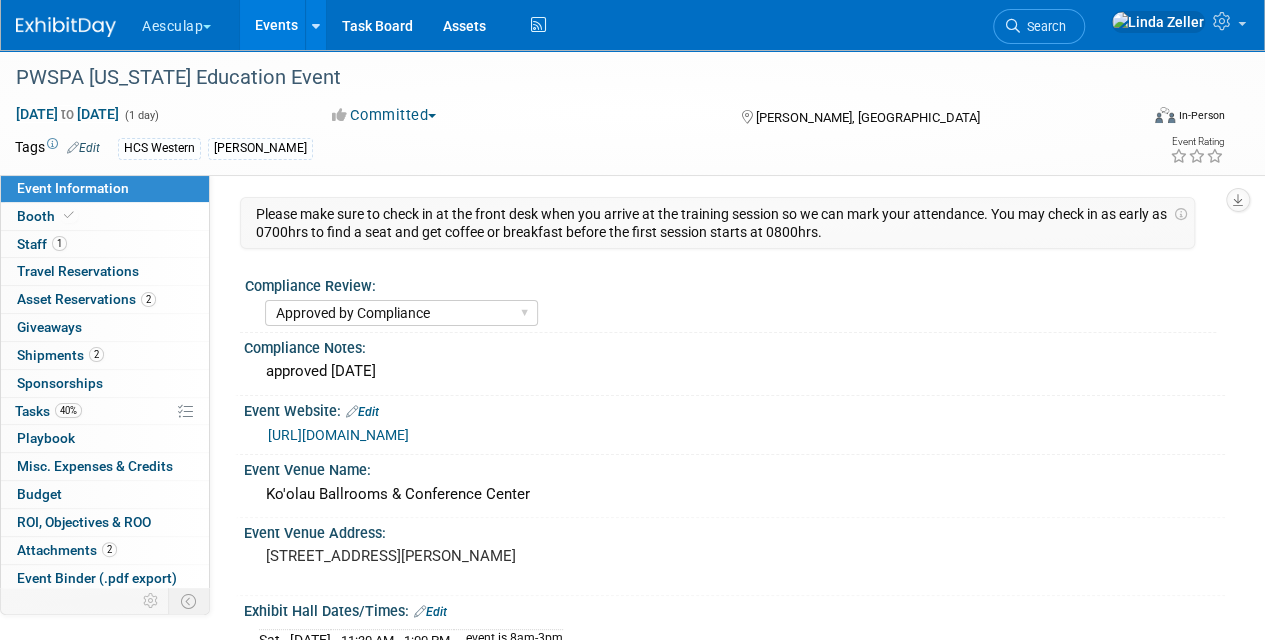 scroll, scrollTop: 0, scrollLeft: 0, axis: both 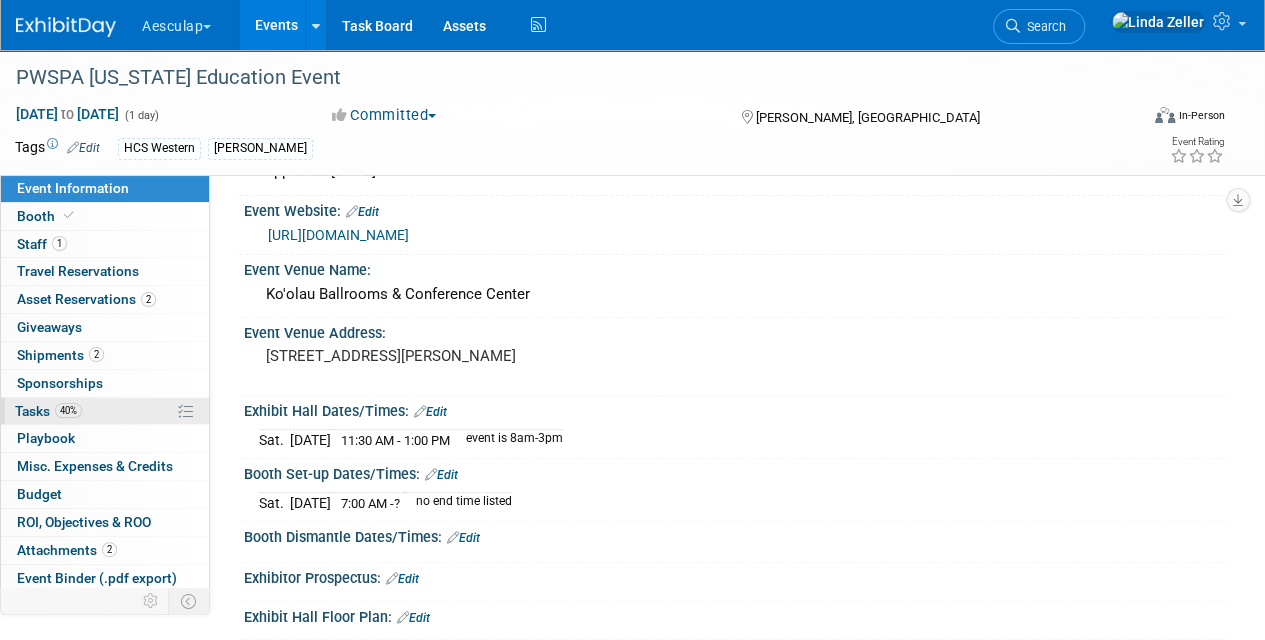 click on "40%
Tasks 40%" at bounding box center [105, 411] 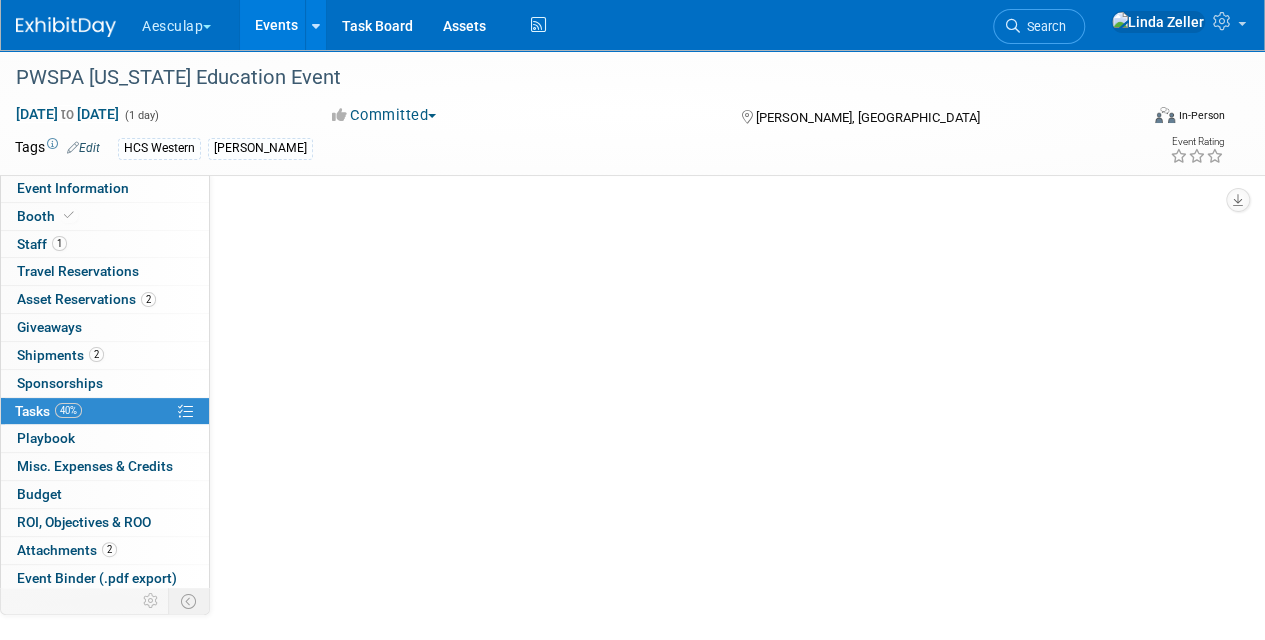 scroll, scrollTop: 0, scrollLeft: 0, axis: both 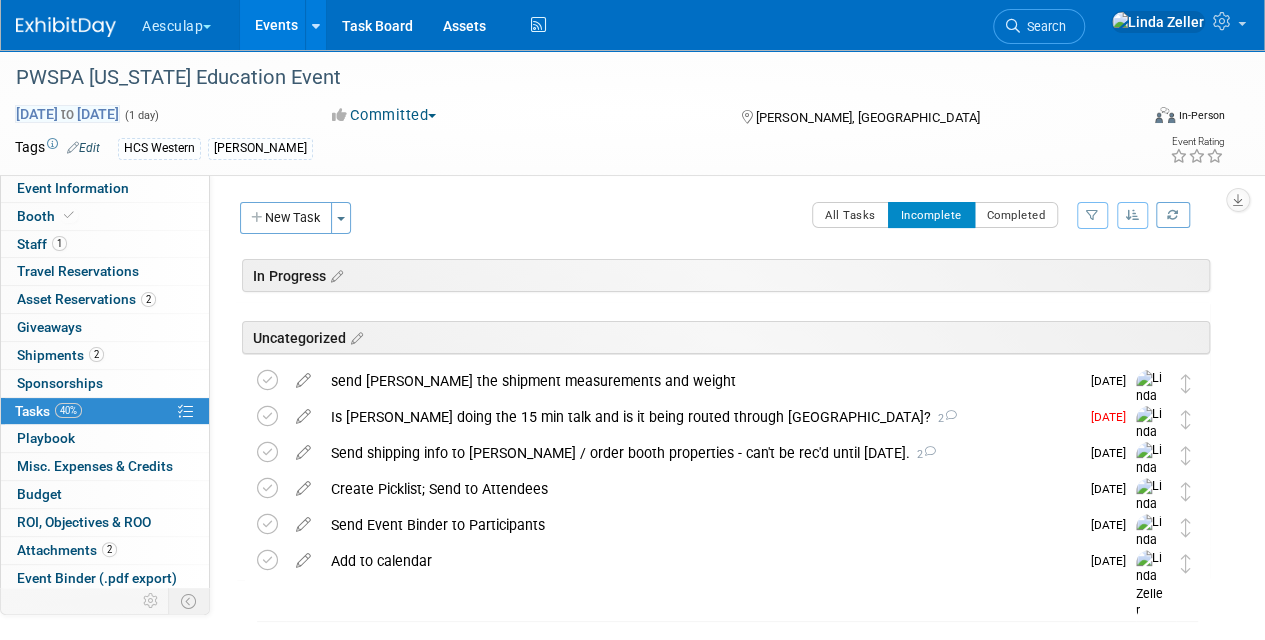 click on "Aug 9, 2025  to  Aug 9, 2025" at bounding box center (67, 114) 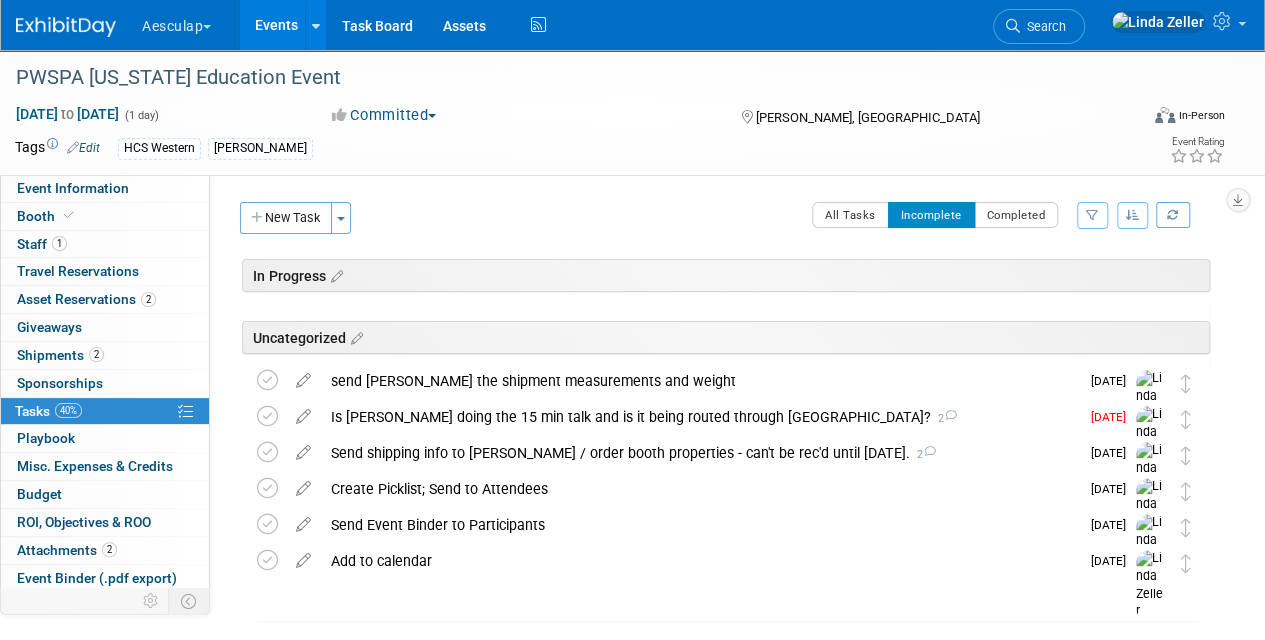 click at bounding box center (722, 600) 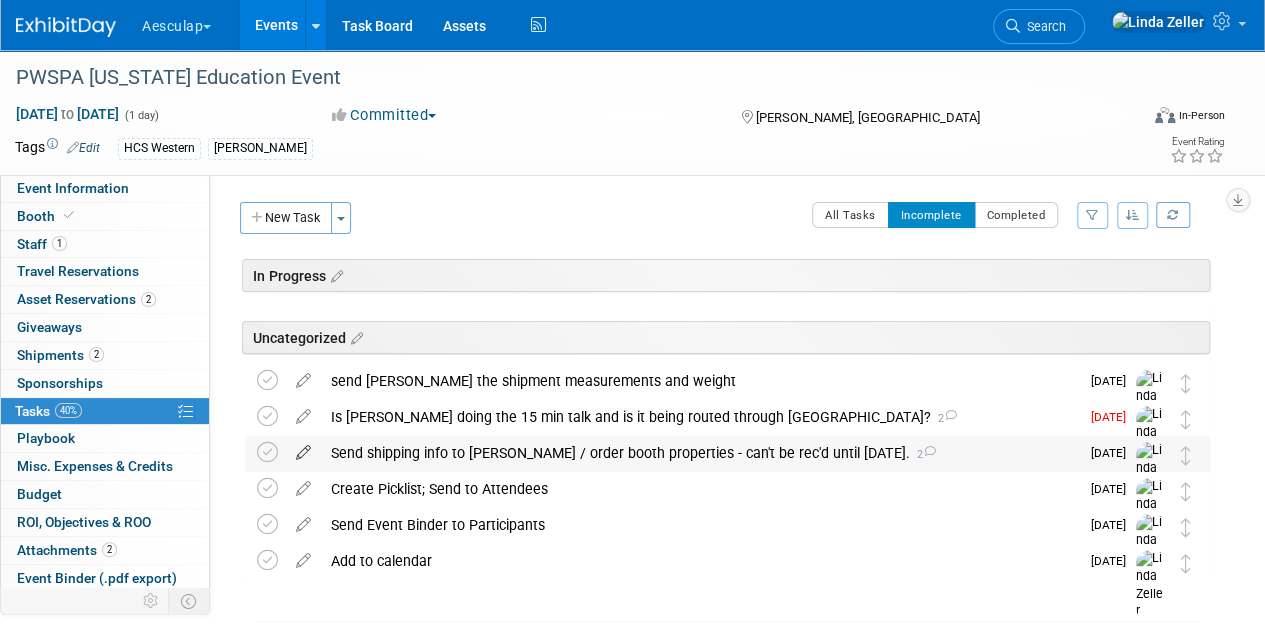 click at bounding box center (303, 448) 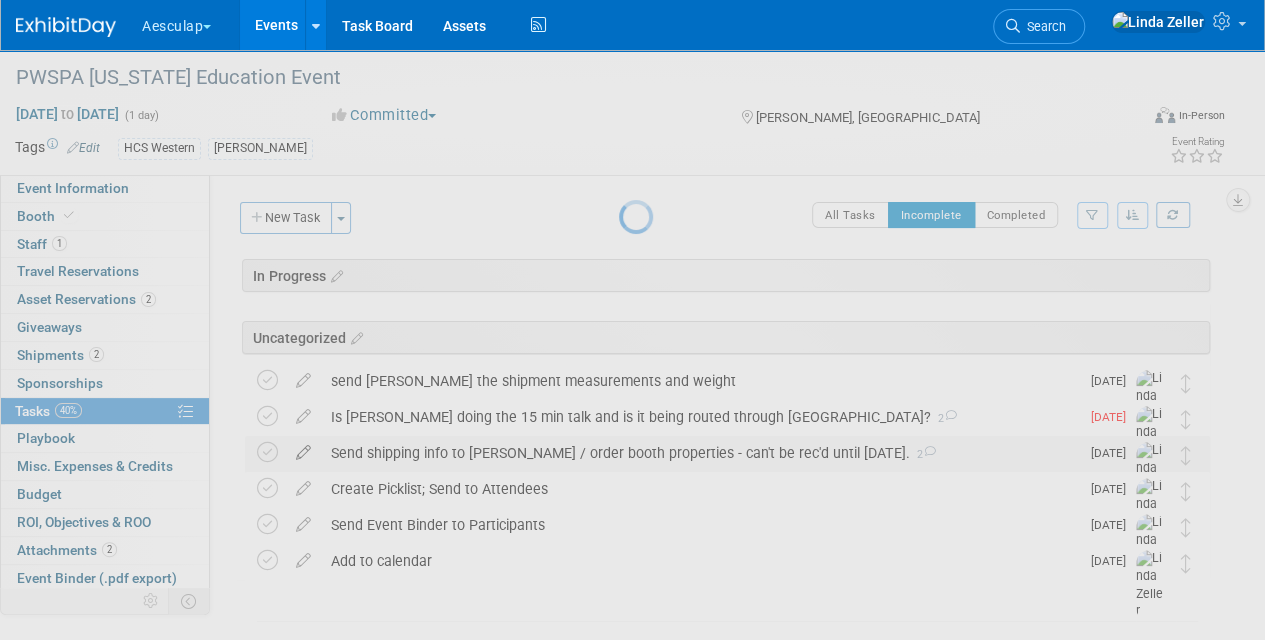 select on "6" 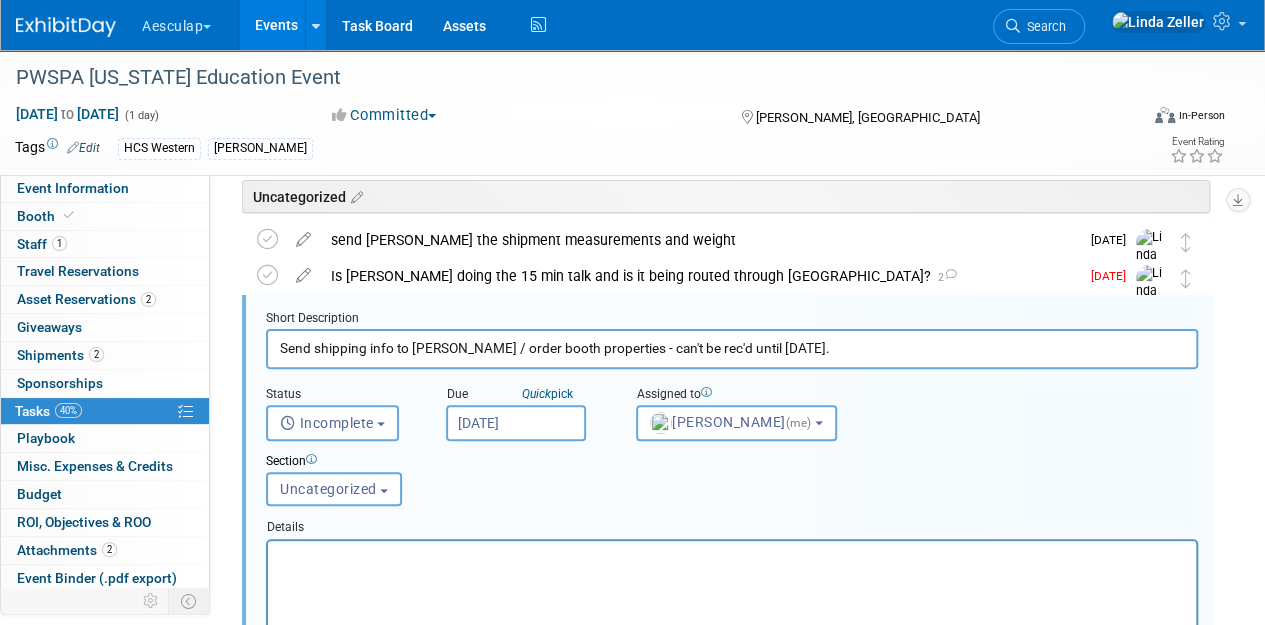 scroll, scrollTop: 142, scrollLeft: 0, axis: vertical 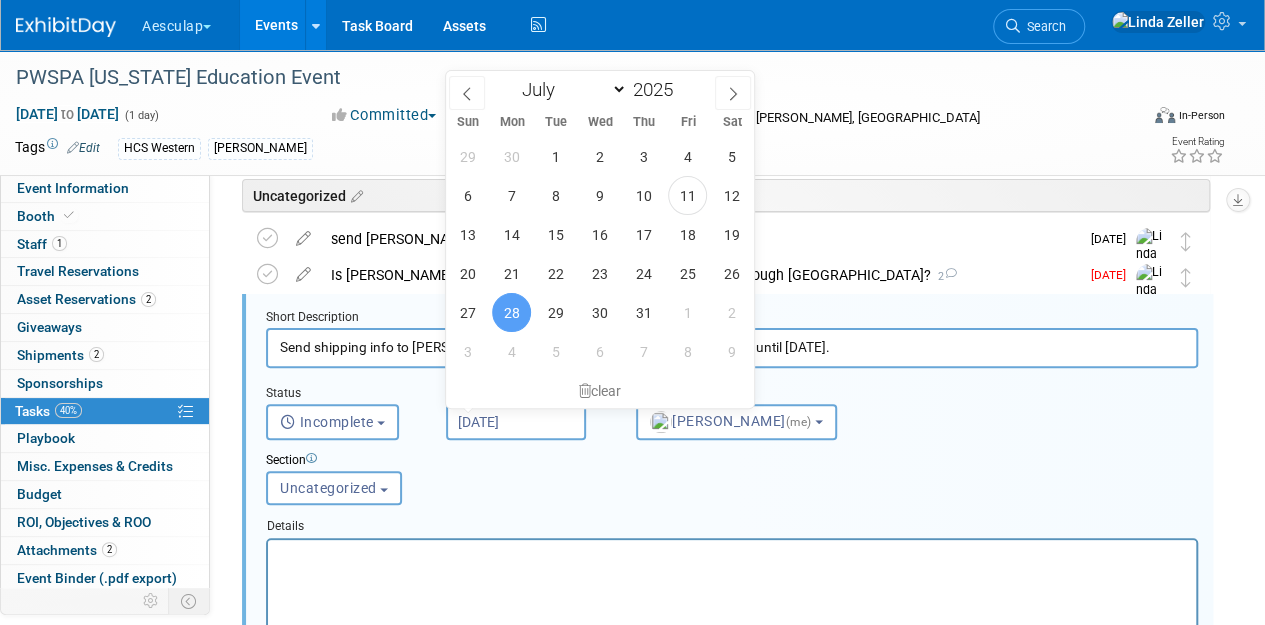 click on "Jul 28, 2025" at bounding box center (516, 422) 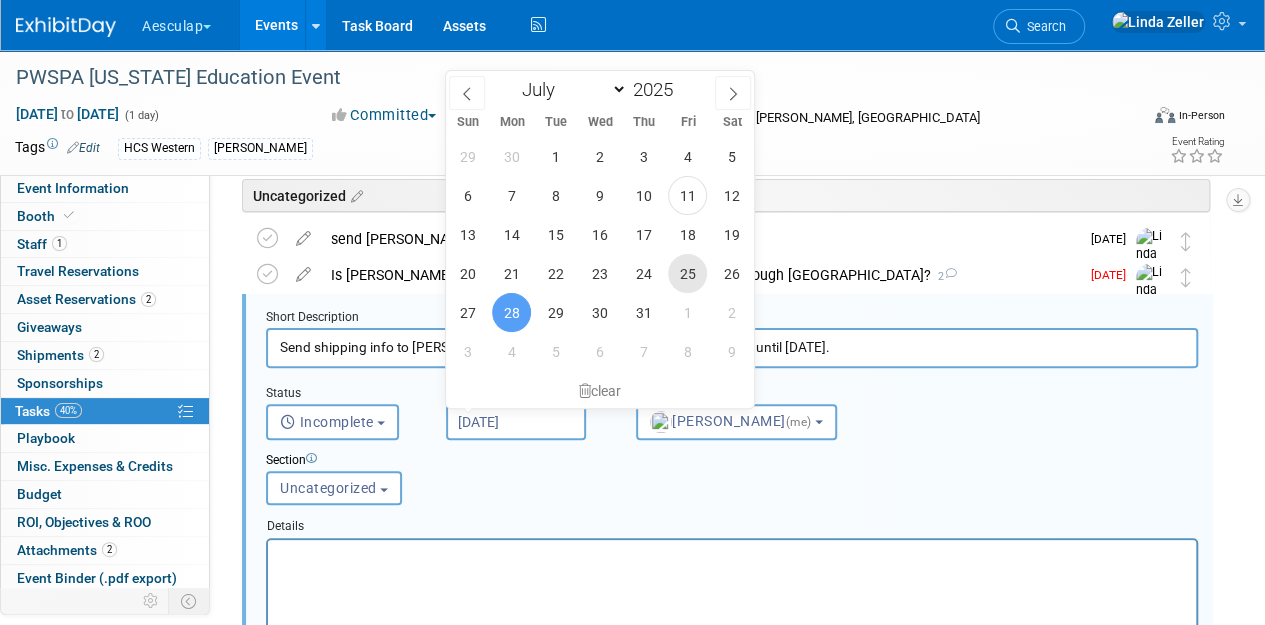 click on "25" at bounding box center [687, 273] 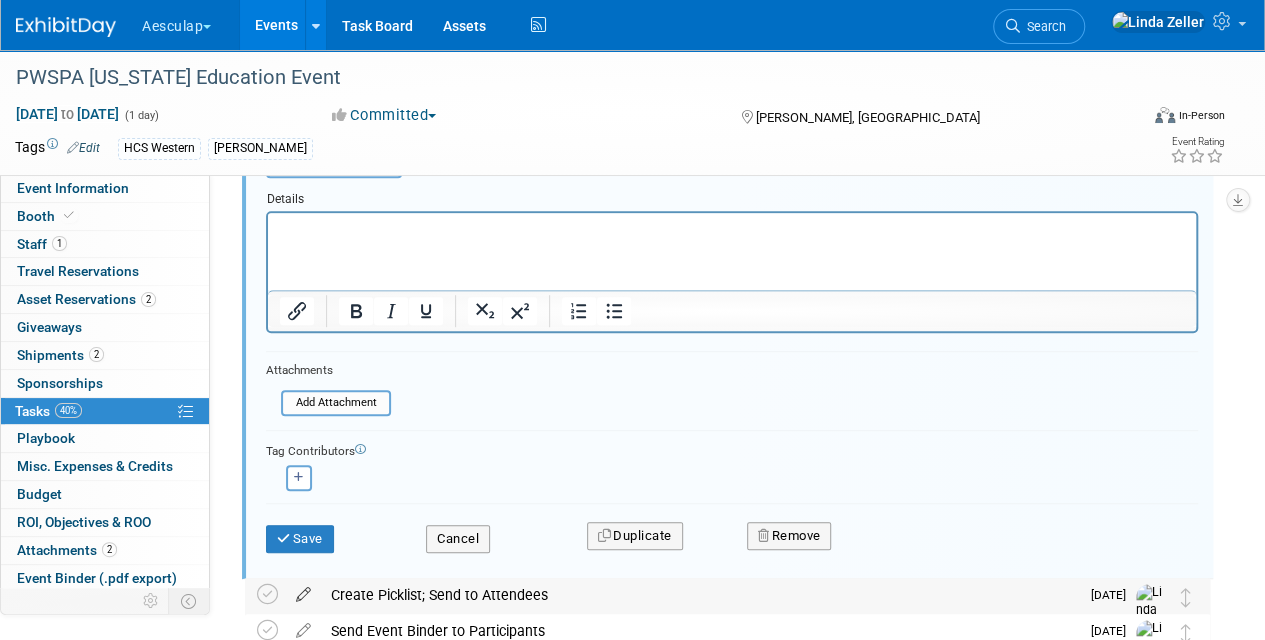 scroll, scrollTop: 542, scrollLeft: 0, axis: vertical 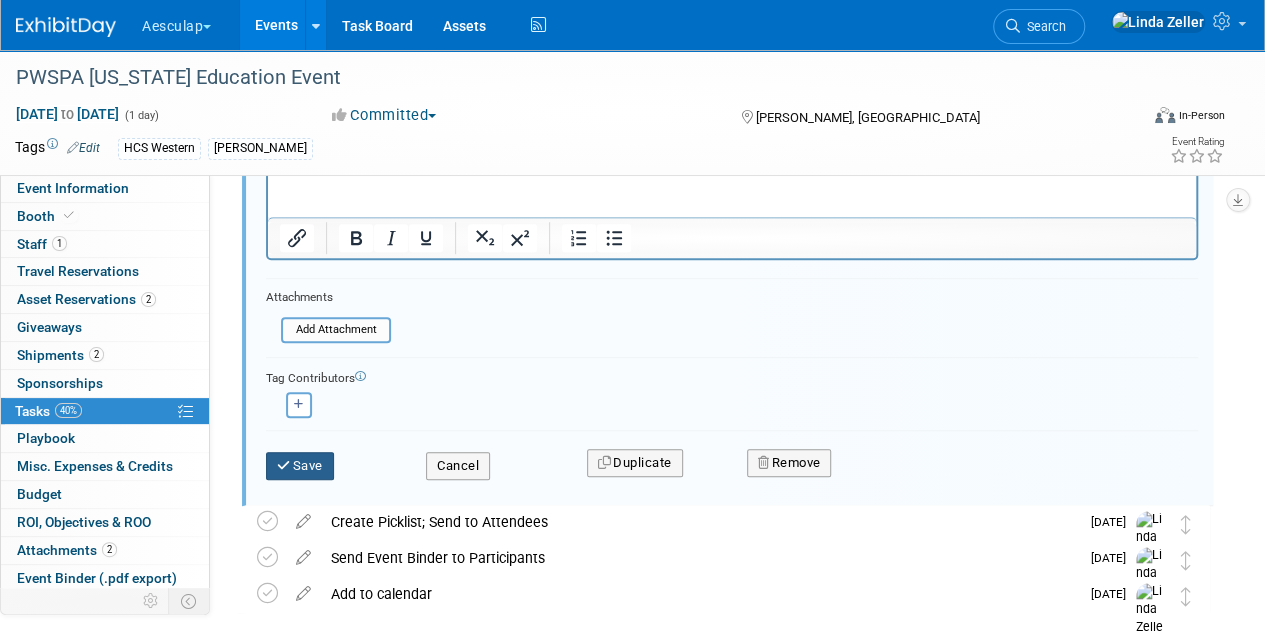click on "Save" at bounding box center [300, 466] 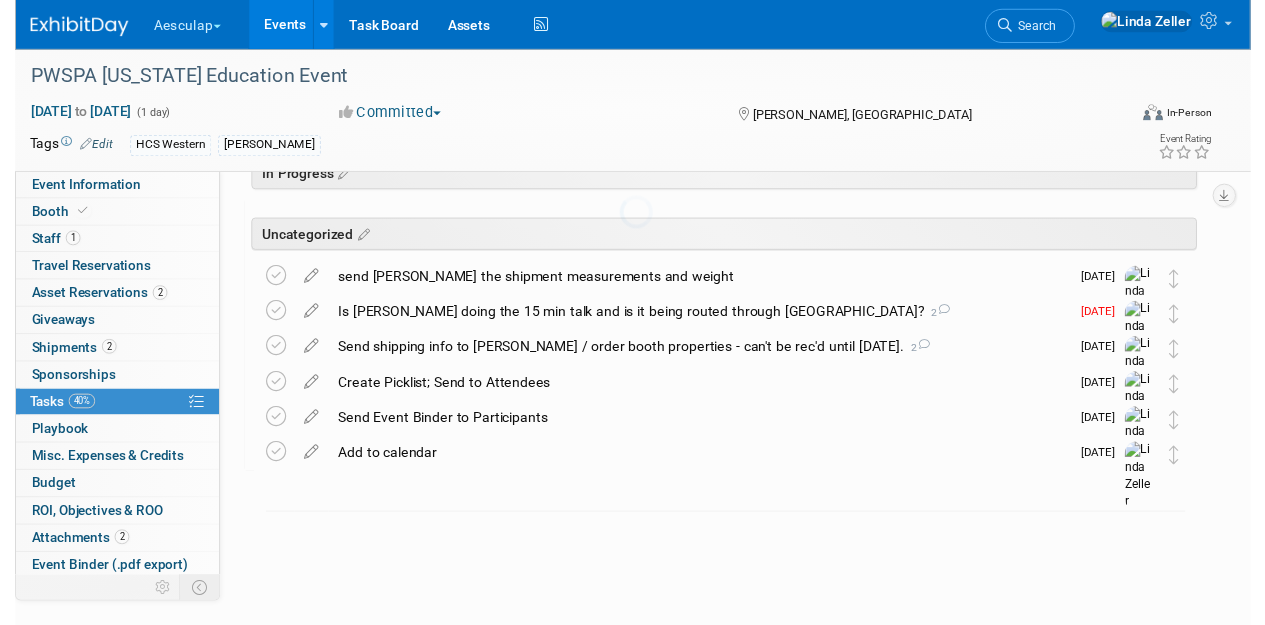 scroll, scrollTop: 98, scrollLeft: 0, axis: vertical 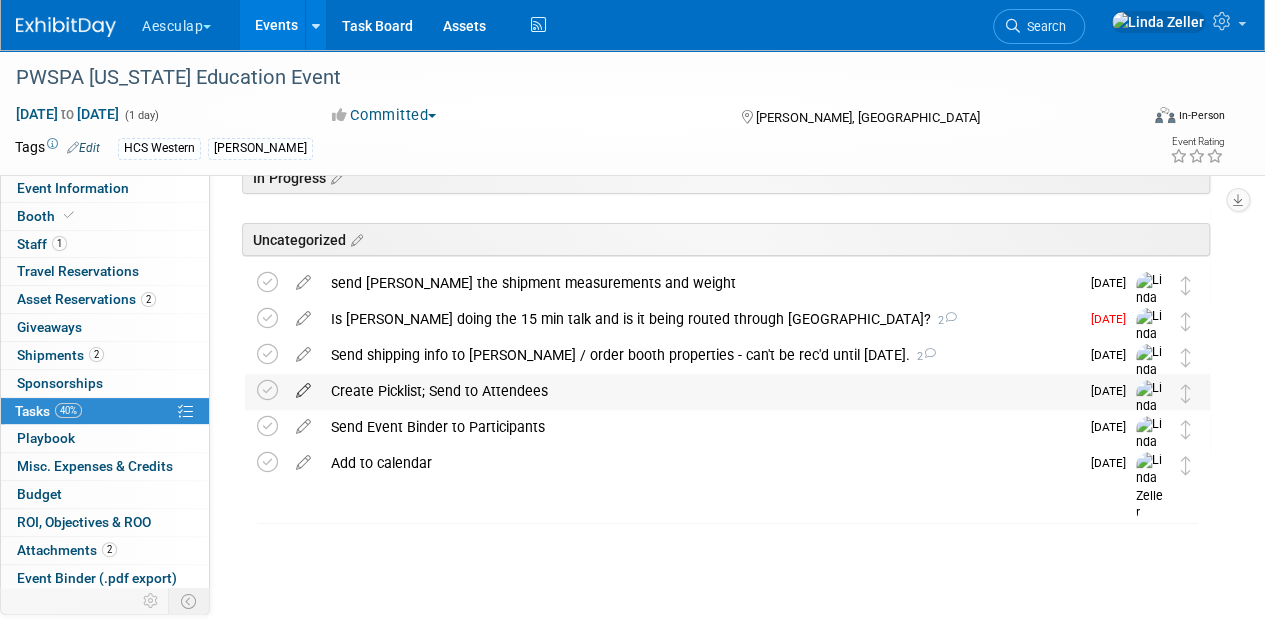 click at bounding box center (303, 386) 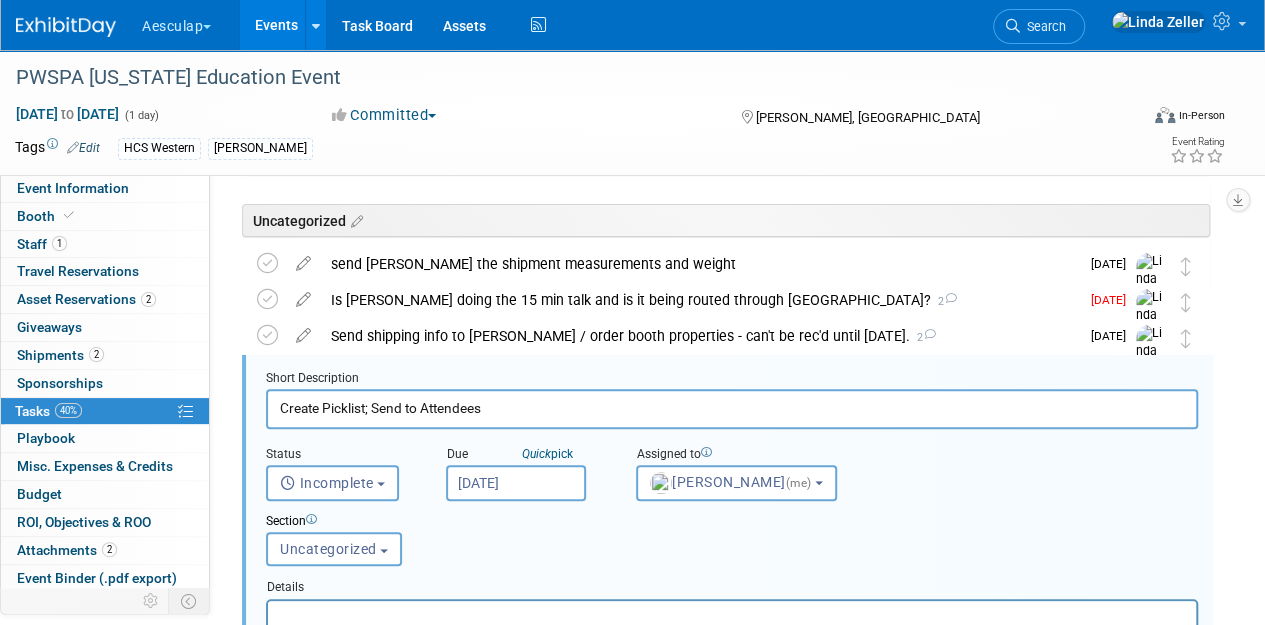 scroll, scrollTop: 178, scrollLeft: 0, axis: vertical 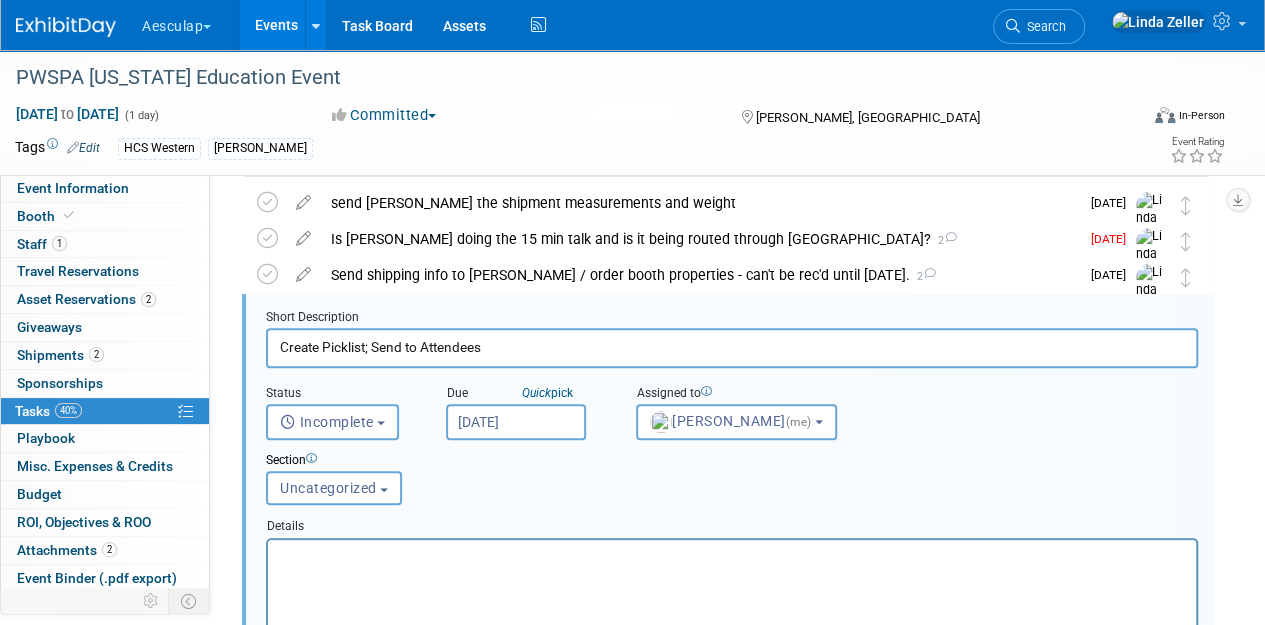 click at bounding box center [732, 556] 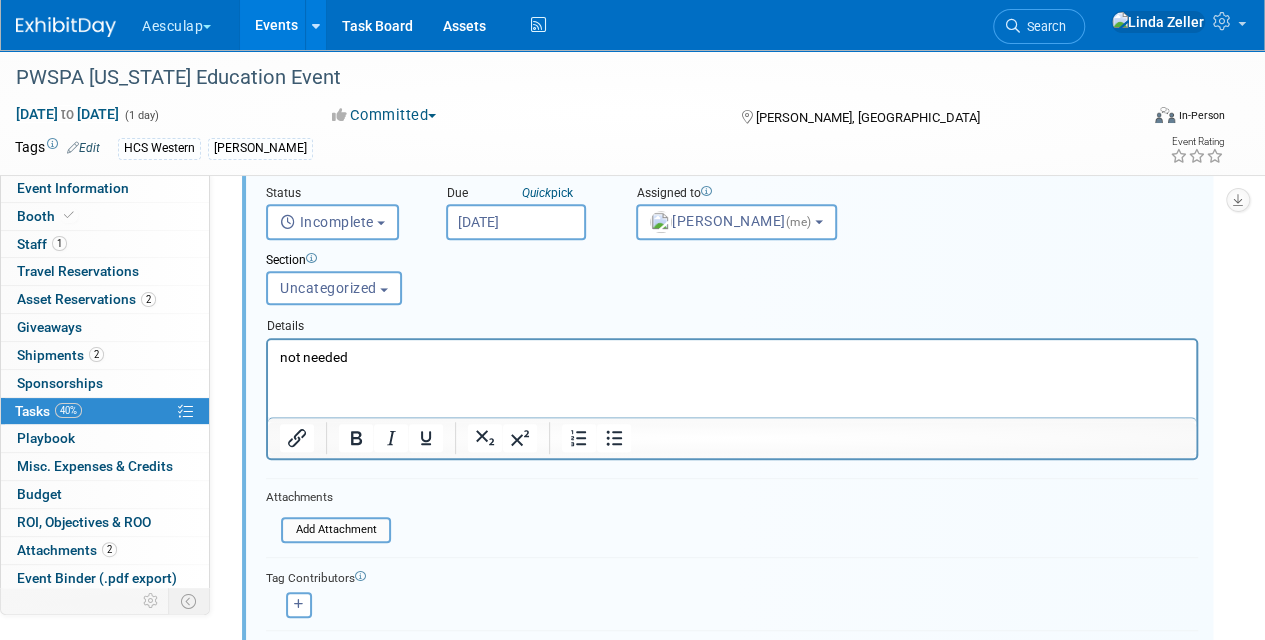 scroll, scrollTop: 578, scrollLeft: 0, axis: vertical 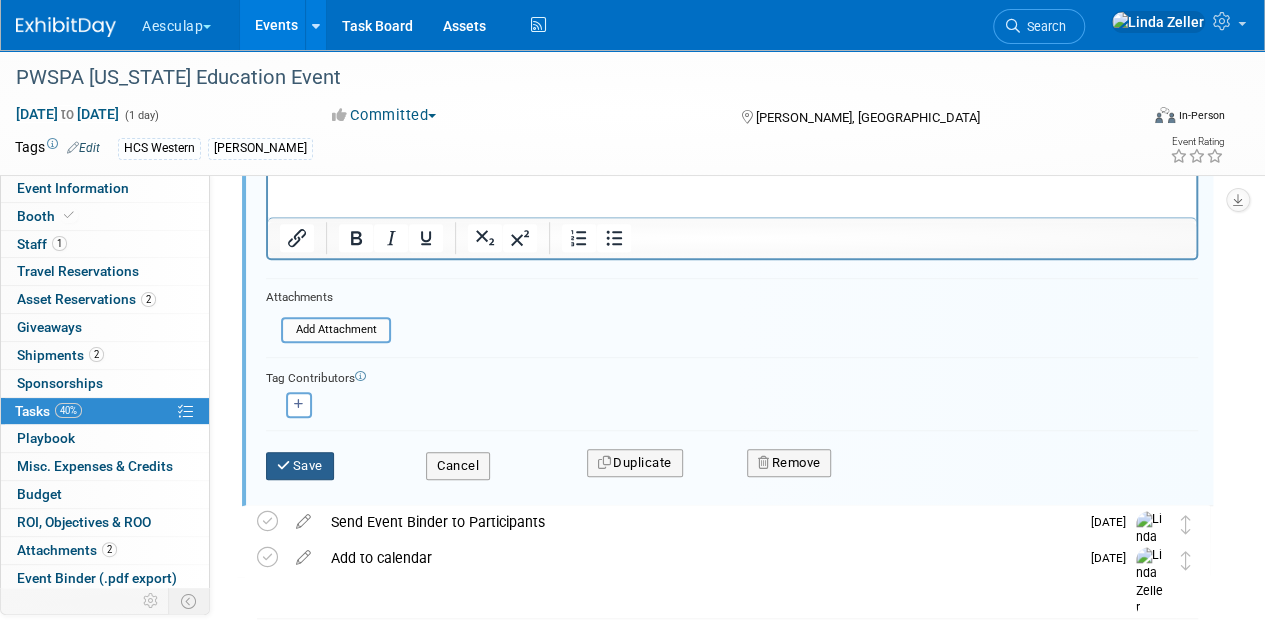 click on "Save" at bounding box center (300, 466) 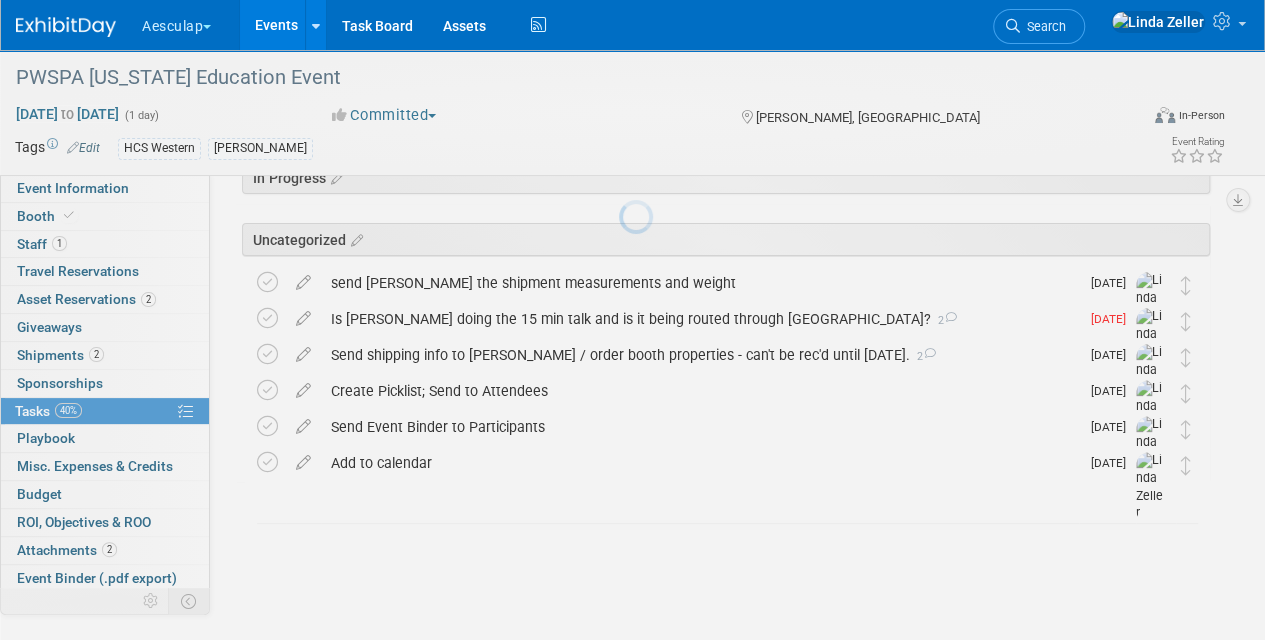 scroll, scrollTop: 98, scrollLeft: 0, axis: vertical 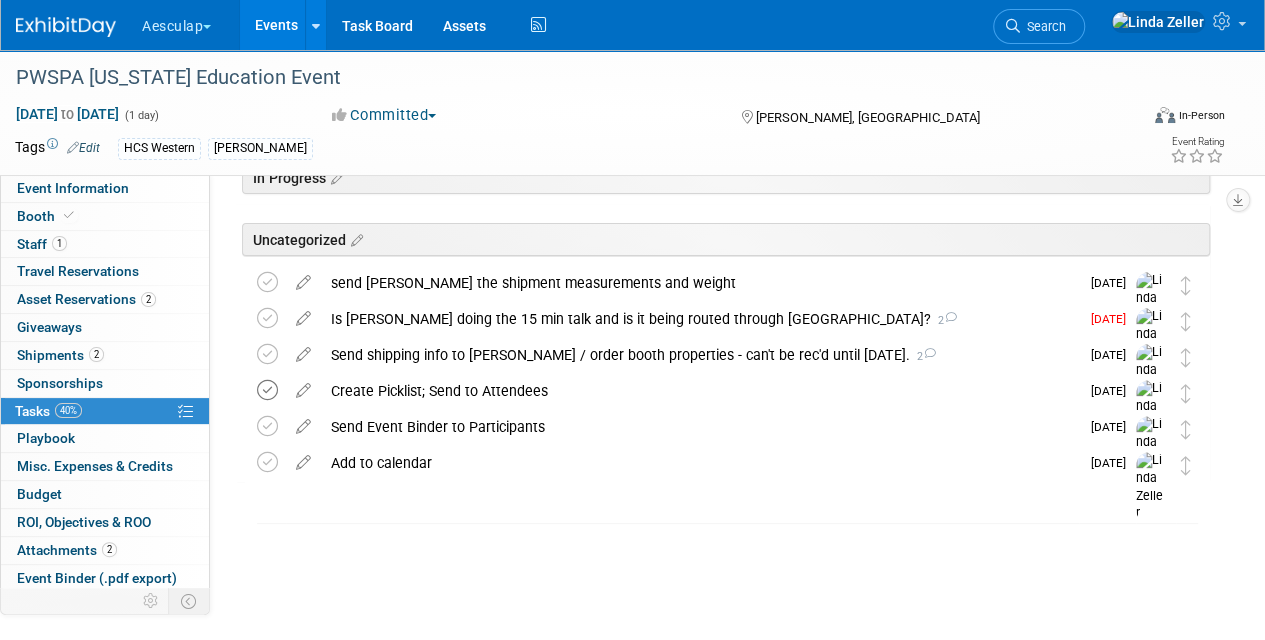 click at bounding box center (267, 390) 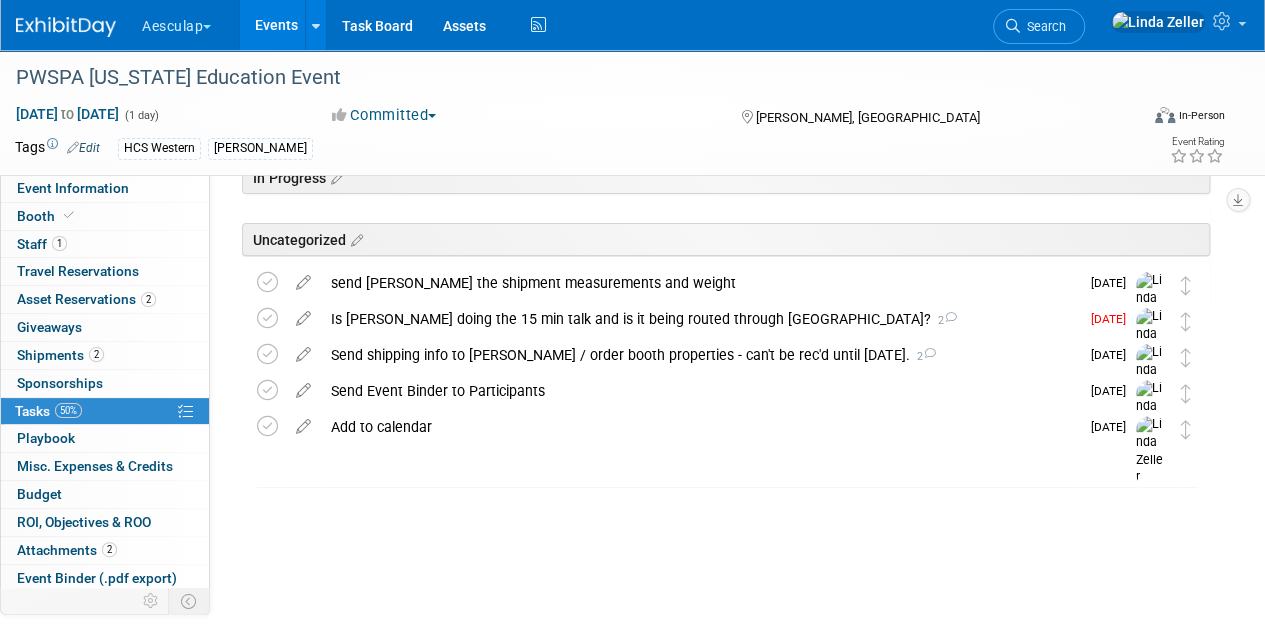 click on "Events" at bounding box center [276, 25] 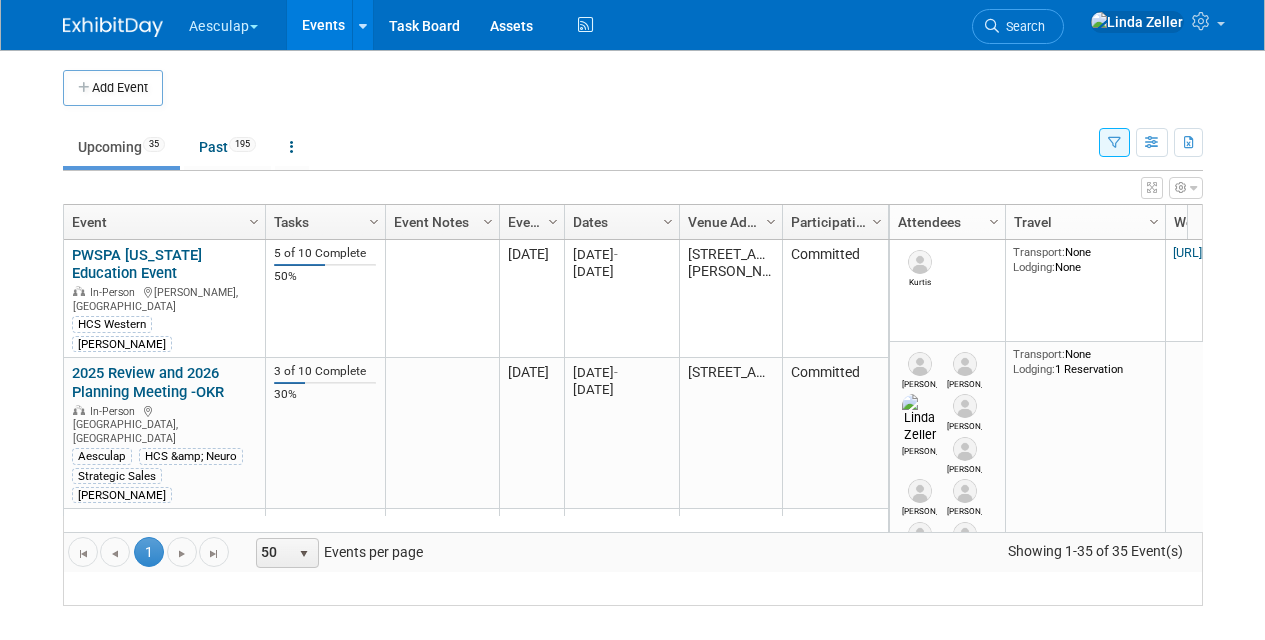 scroll, scrollTop: 0, scrollLeft: 0, axis: both 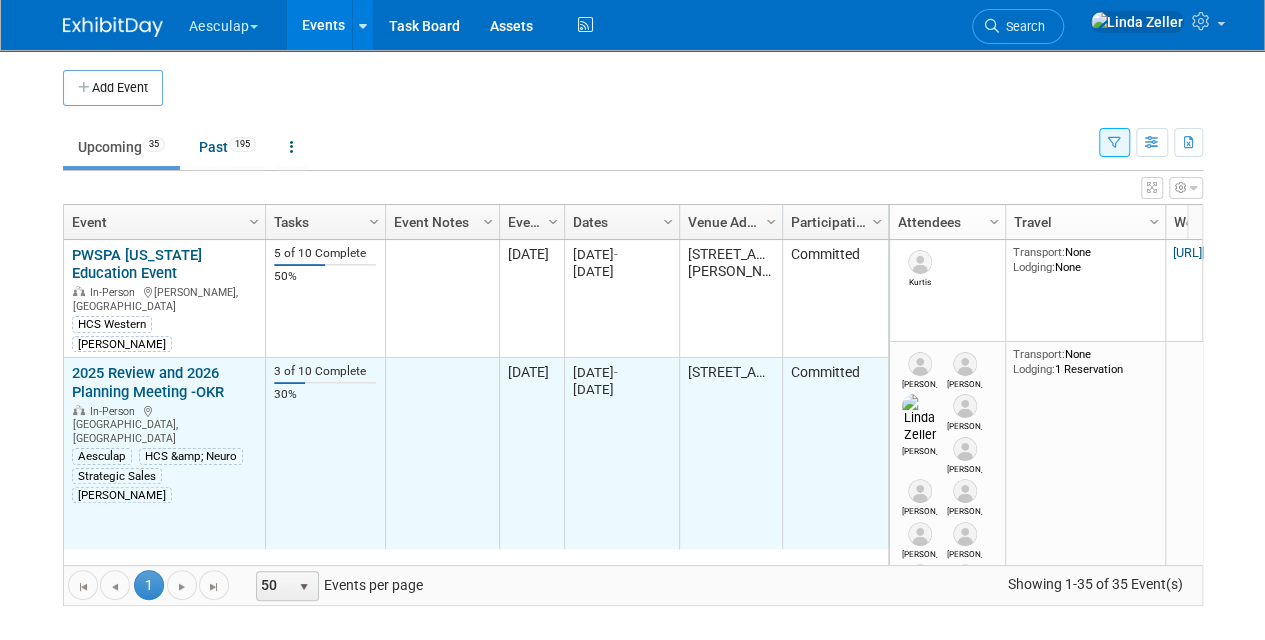 click on "2025 Review and 2026 Planning Meeting -OKR" at bounding box center (148, 382) 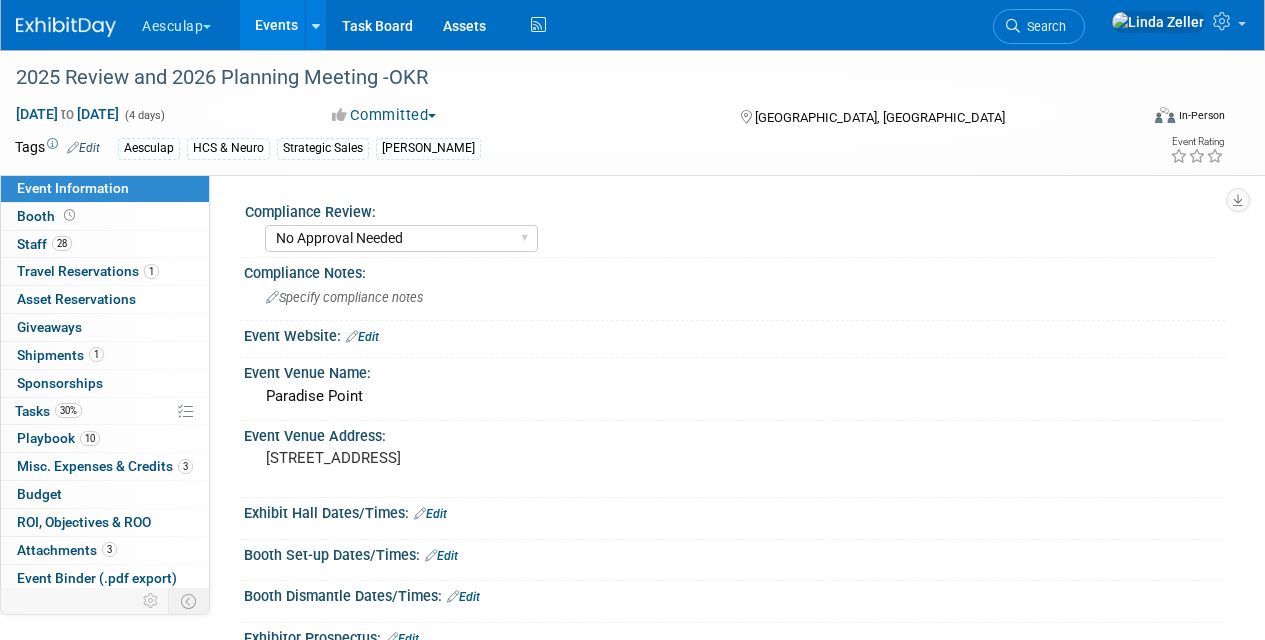 select on "No Approval Needed" 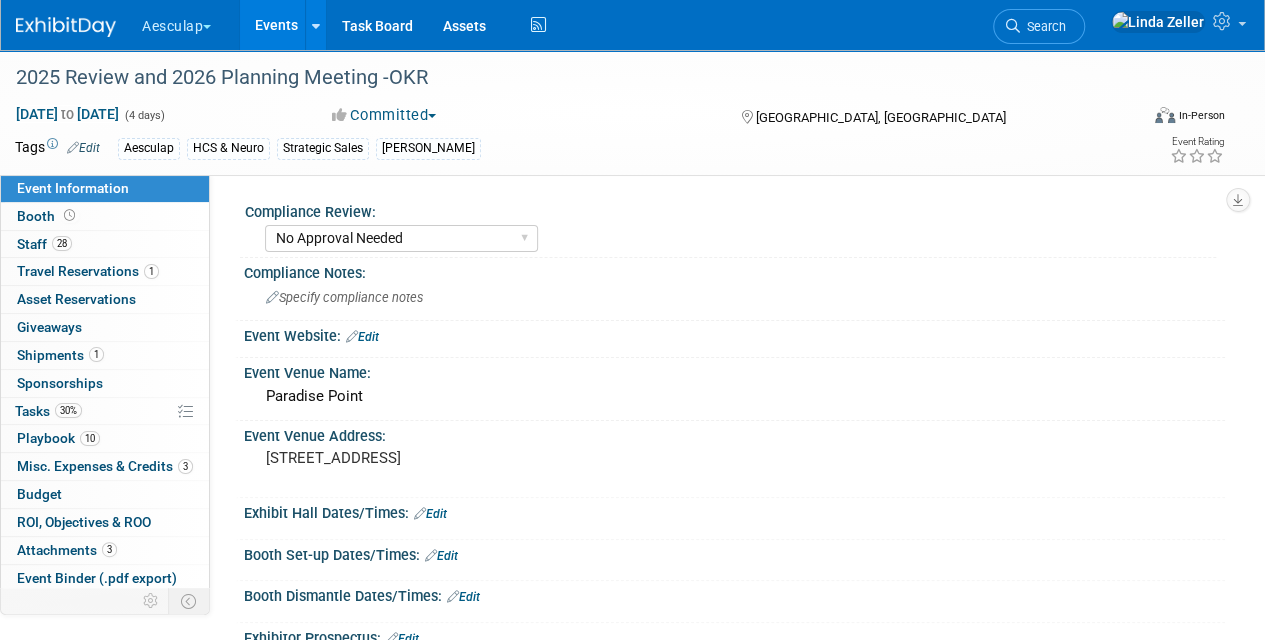 scroll, scrollTop: 0, scrollLeft: 0, axis: both 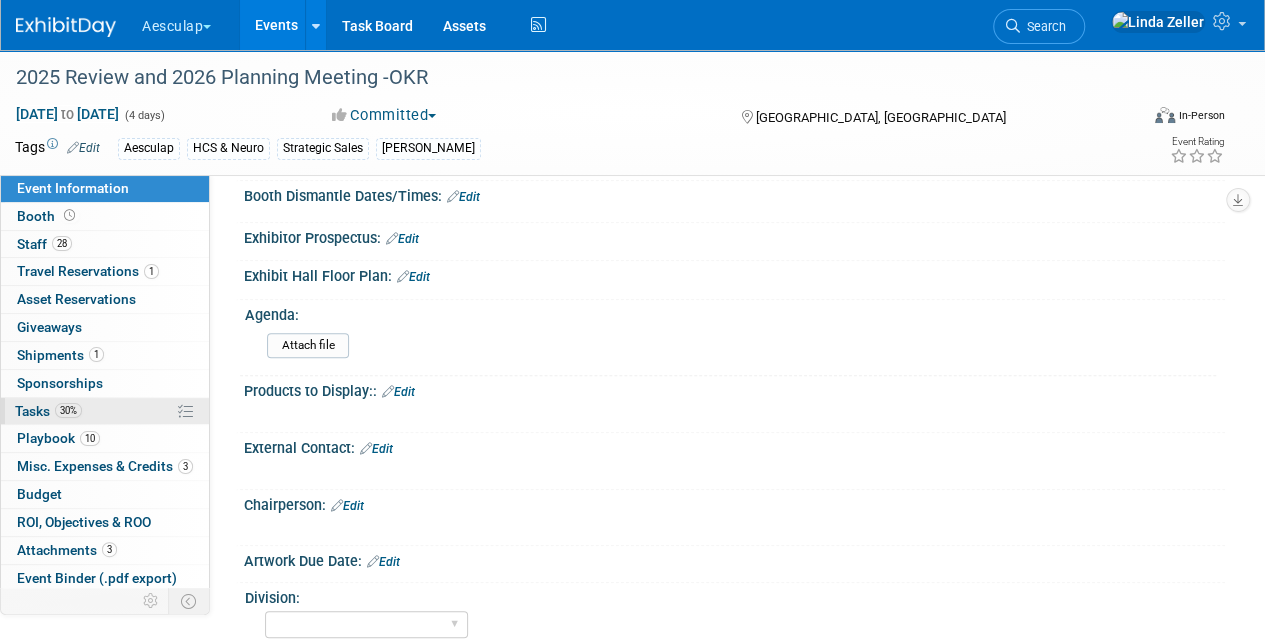 click on "Tasks 30%" at bounding box center (48, 411) 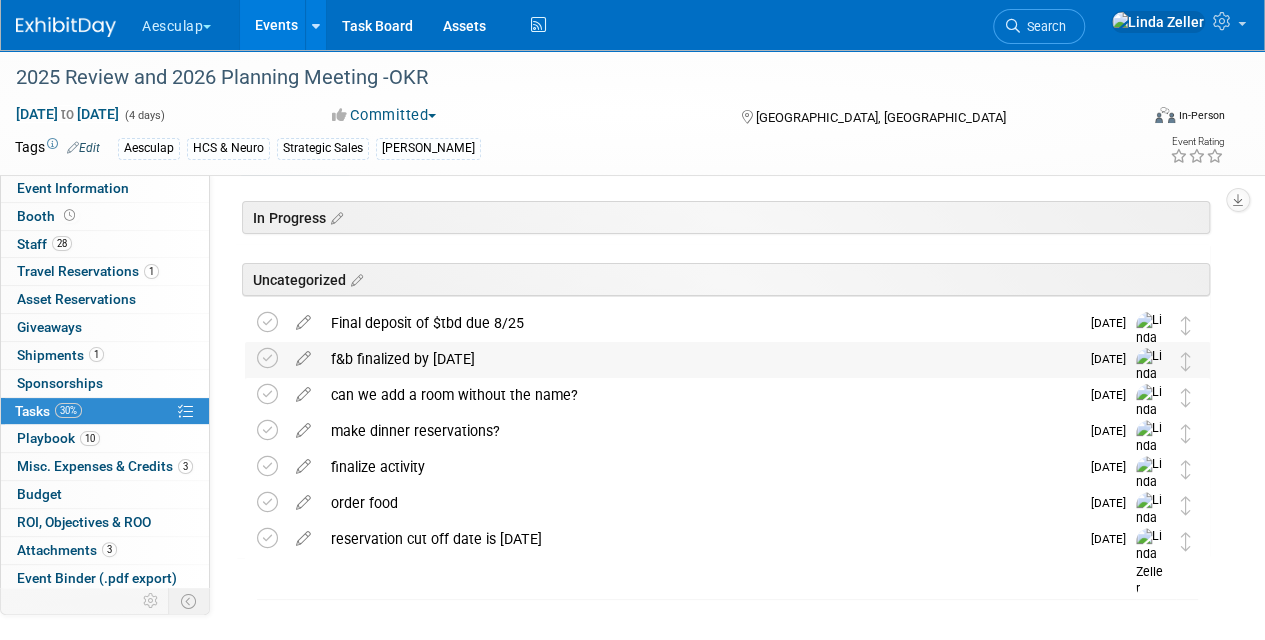 scroll, scrollTop: 98, scrollLeft: 0, axis: vertical 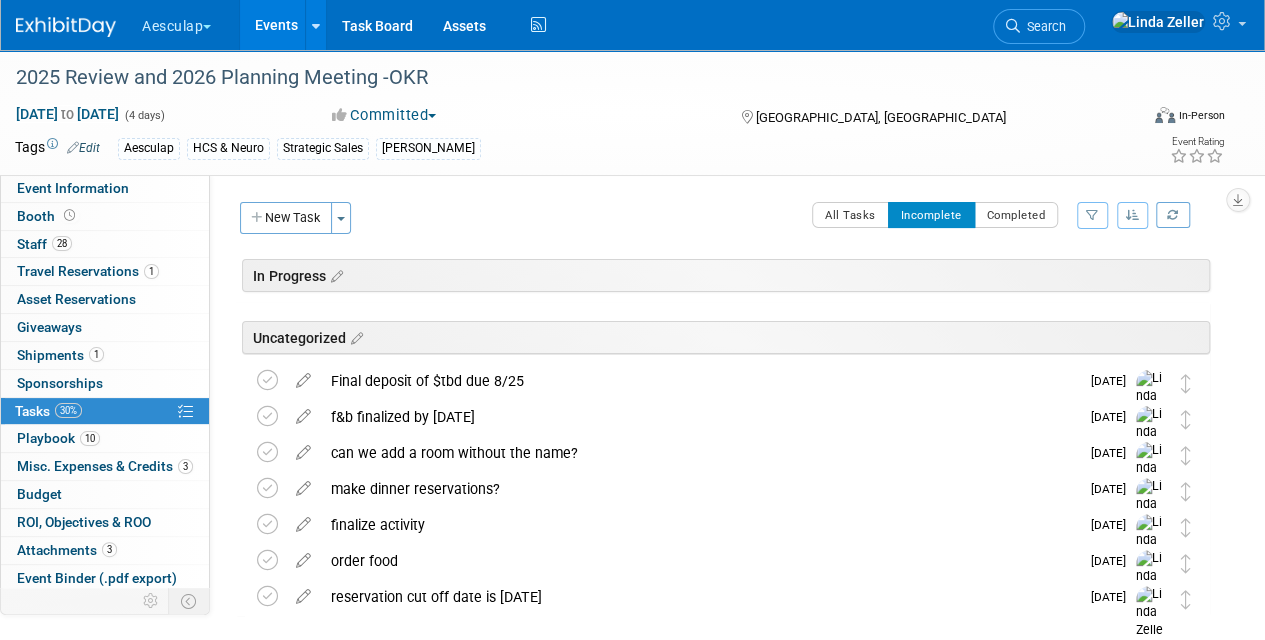 click on "Events" at bounding box center (276, 25) 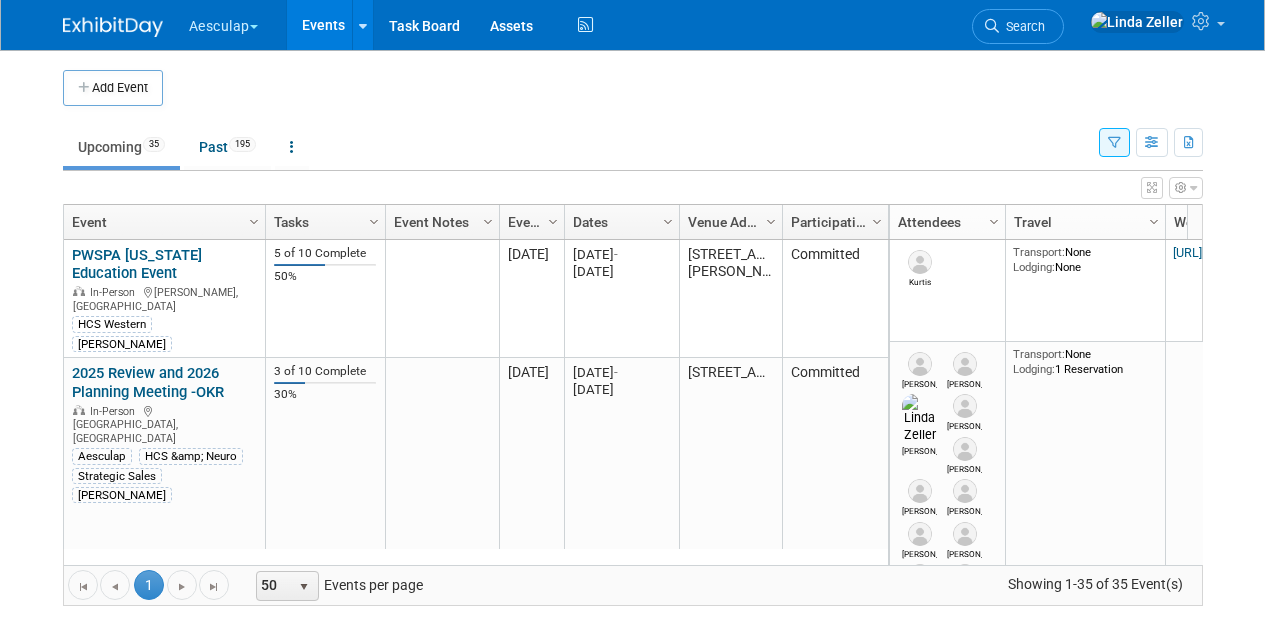 scroll, scrollTop: 0, scrollLeft: 0, axis: both 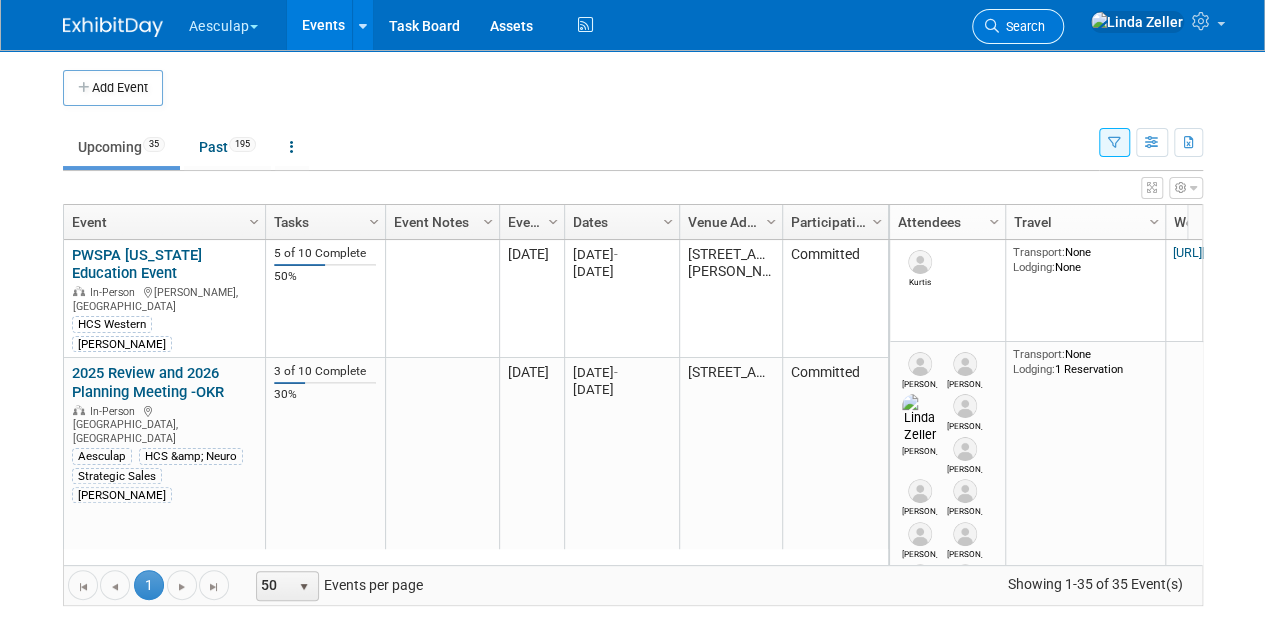 click on "Search" at bounding box center [1022, 26] 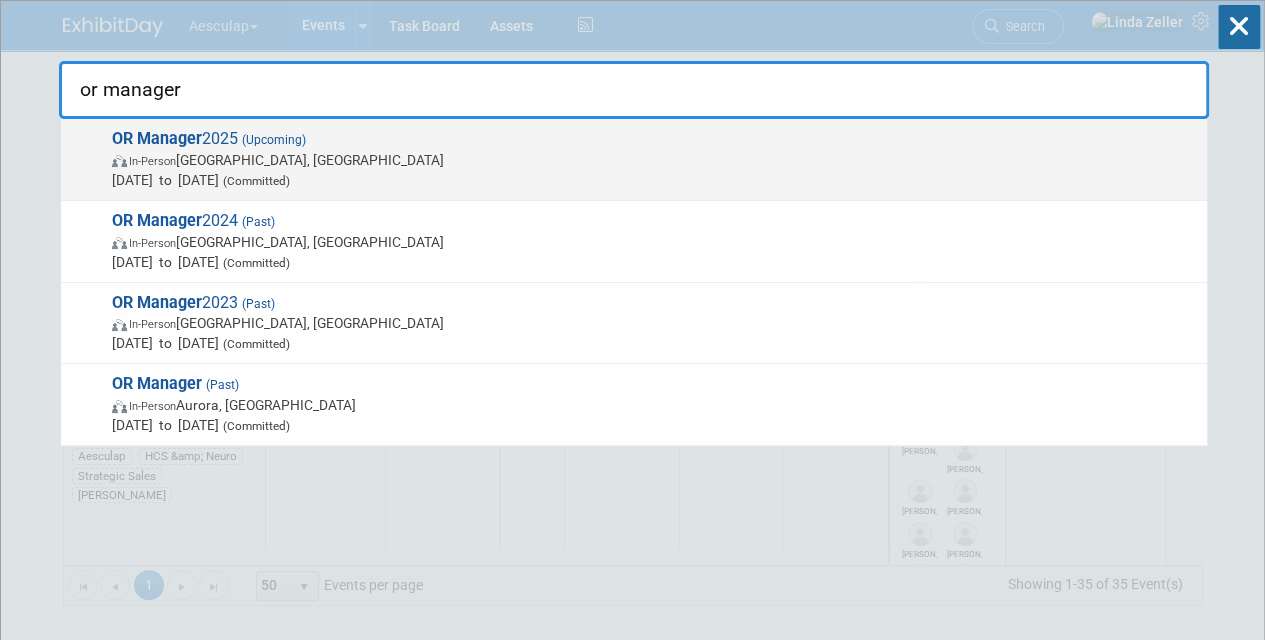 type on "or manager" 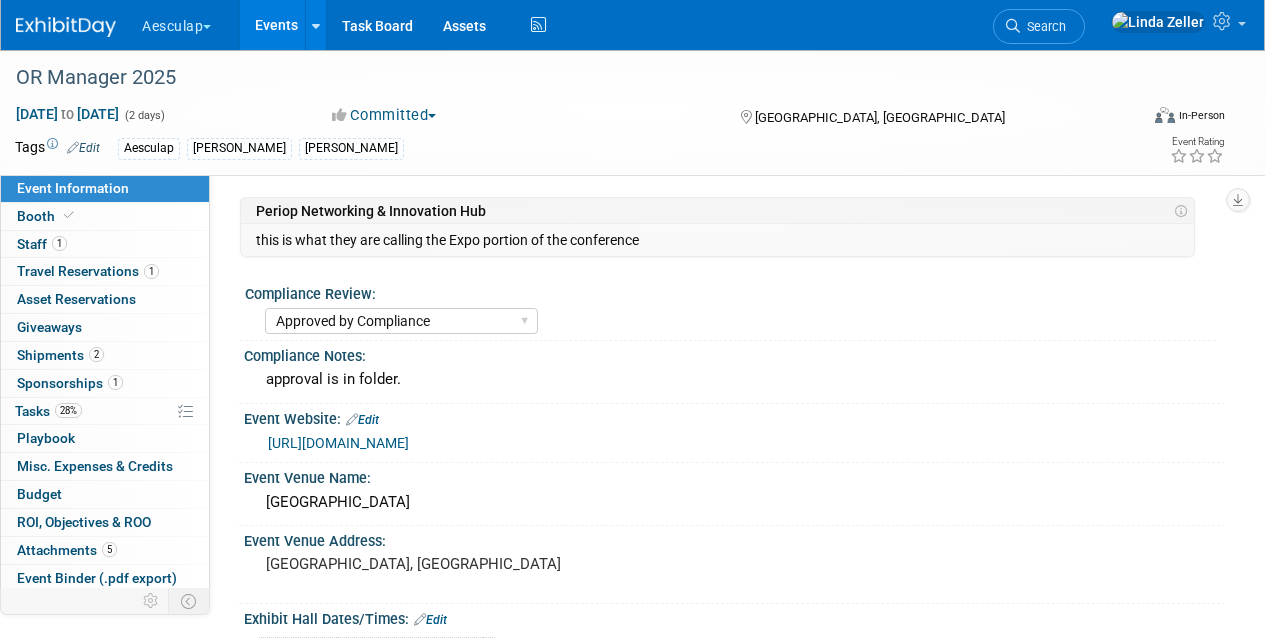 select on "Approved by Compliance" 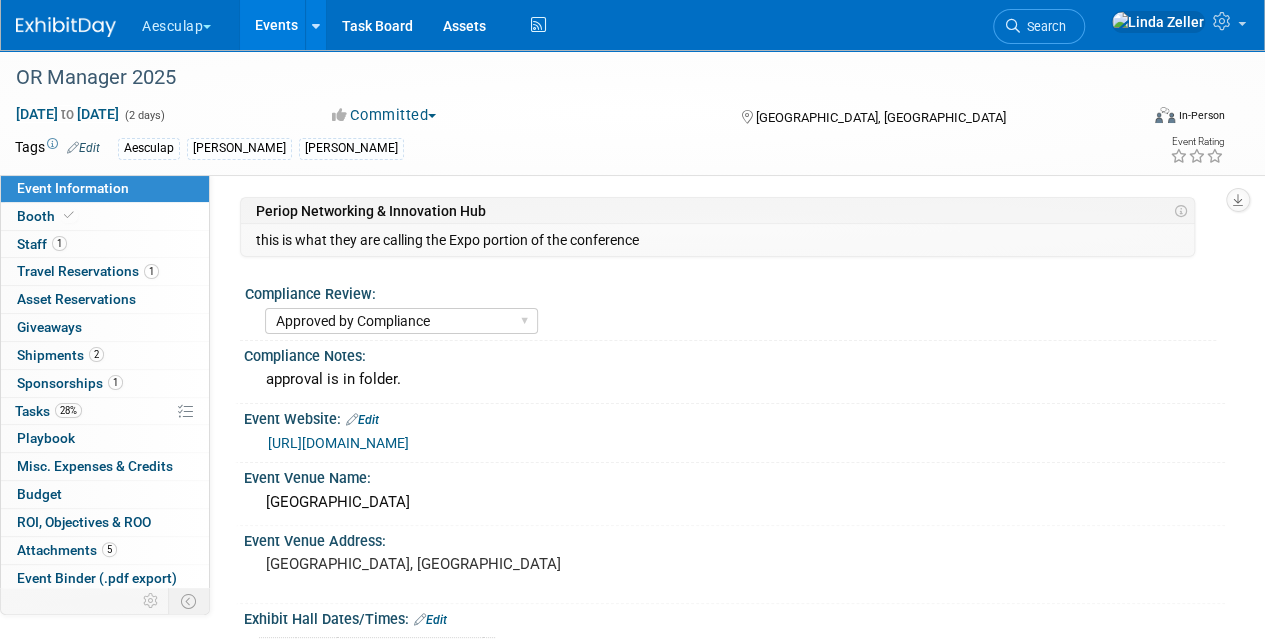 scroll, scrollTop: 0, scrollLeft: 0, axis: both 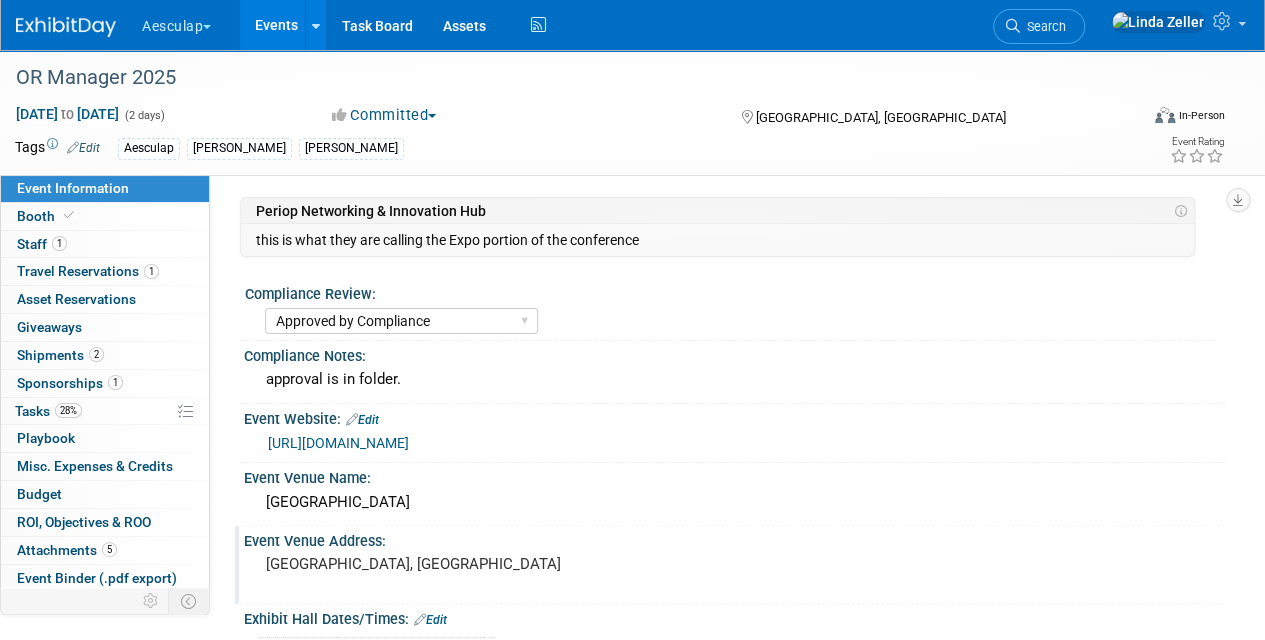 click on "[GEOGRAPHIC_DATA], [GEOGRAPHIC_DATA]" at bounding box center [448, 573] 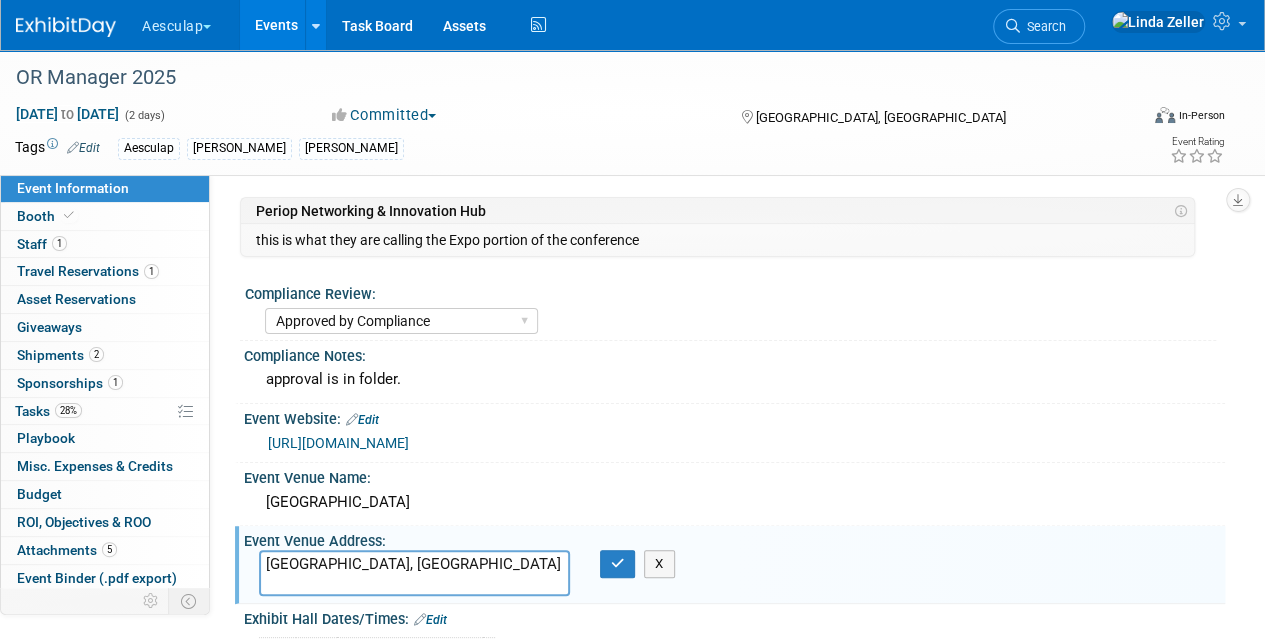 click on "[GEOGRAPHIC_DATA], [GEOGRAPHIC_DATA]" at bounding box center (414, 573) 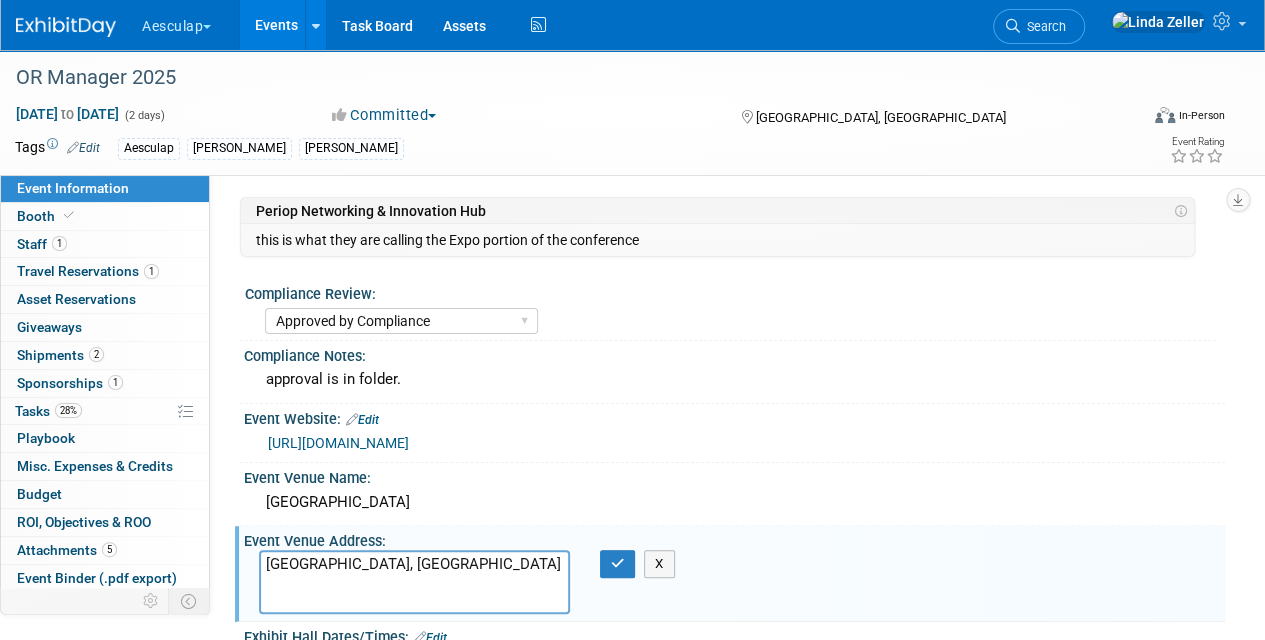 click on "[GEOGRAPHIC_DATA], [GEOGRAPHIC_DATA]" at bounding box center (414, 582) 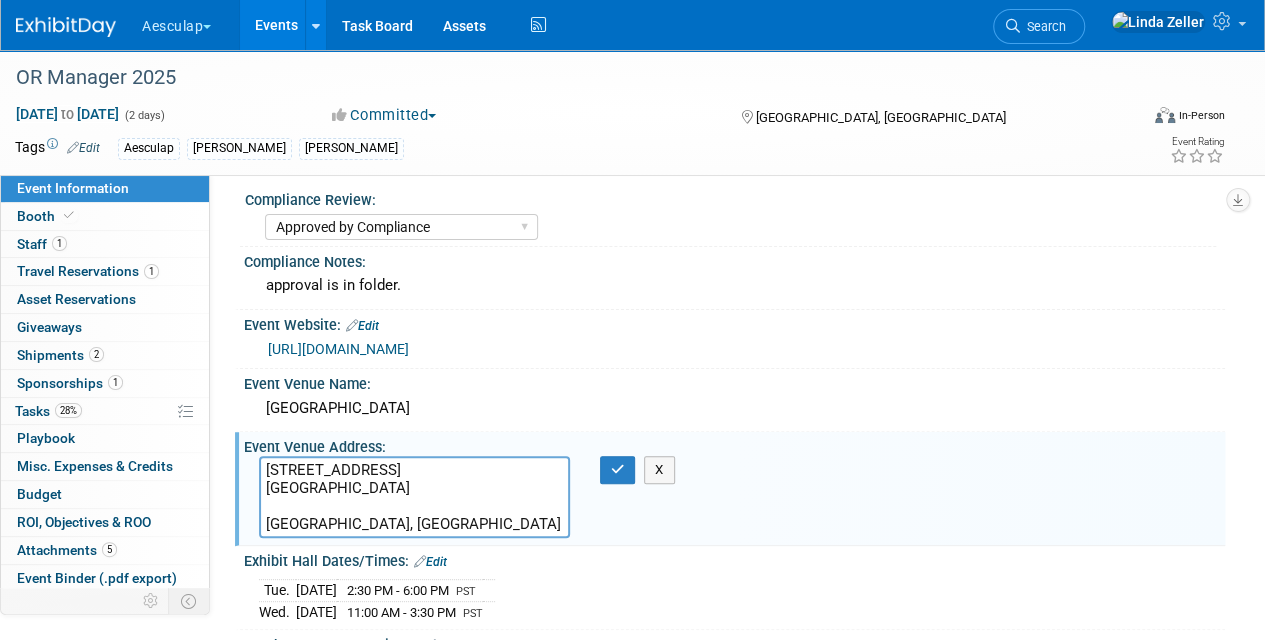 drag, startPoint x: 264, startPoint y: 610, endPoint x: 452, endPoint y: 630, distance: 189.06084 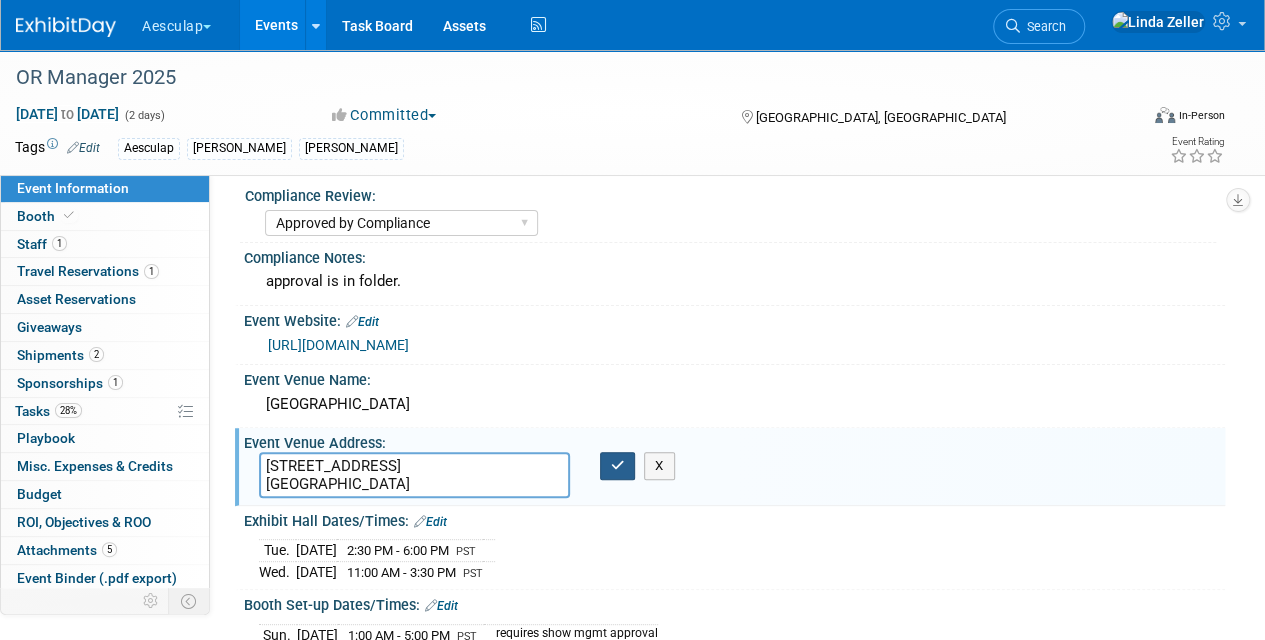 type on "[STREET_ADDRESS]
[GEOGRAPHIC_DATA]" 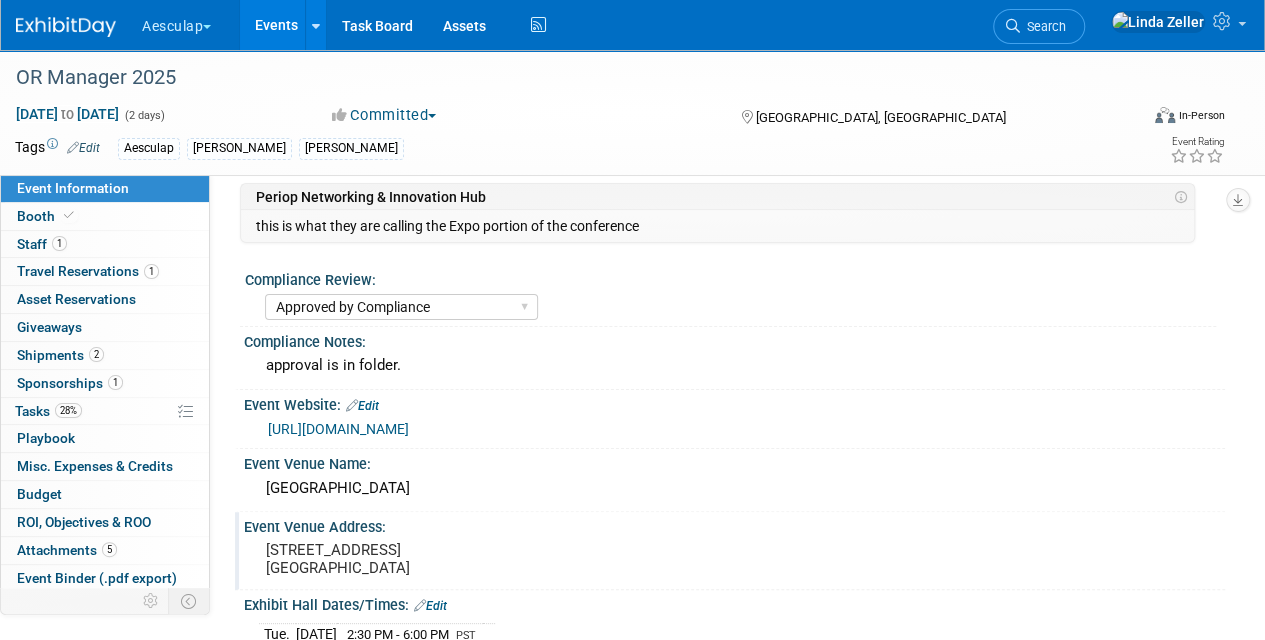 scroll, scrollTop: 0, scrollLeft: 0, axis: both 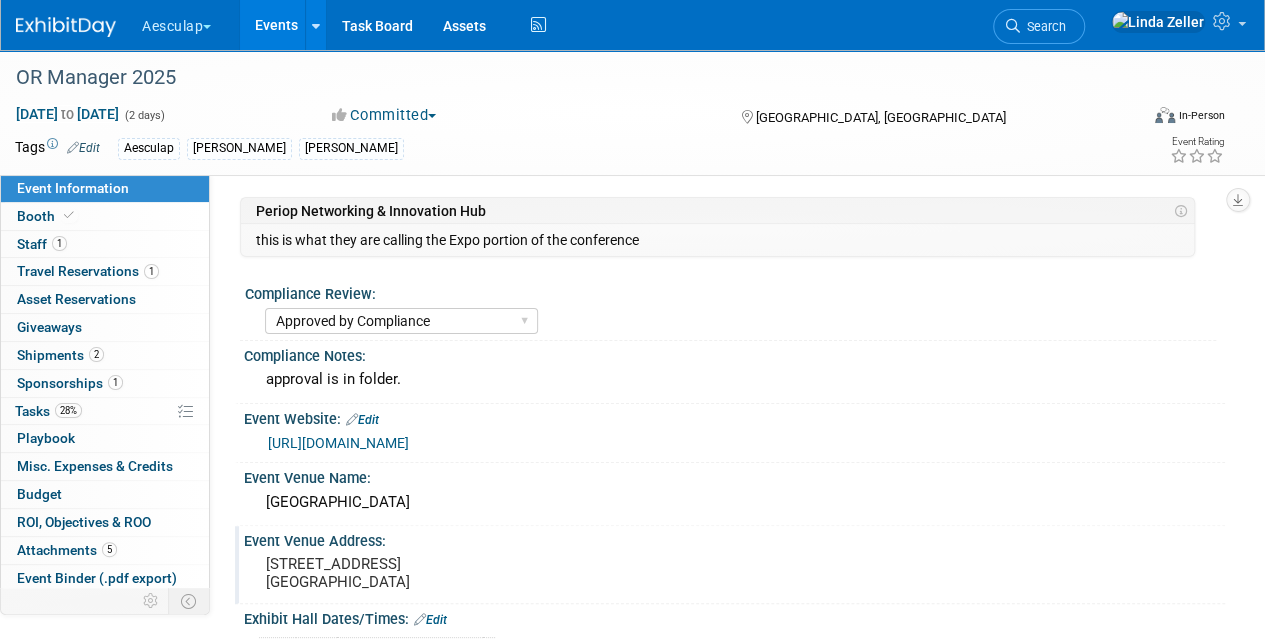 drag, startPoint x: 268, startPoint y: 554, endPoint x: 402, endPoint y: 576, distance: 135.79396 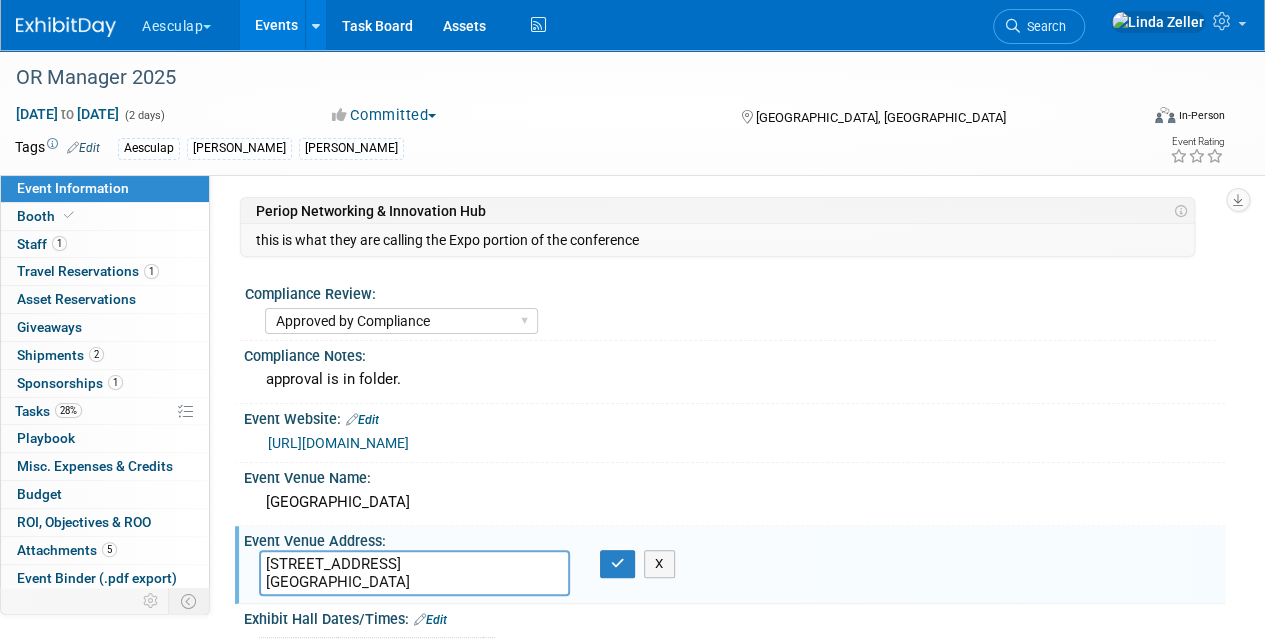 drag, startPoint x: 319, startPoint y: 565, endPoint x: 396, endPoint y: 575, distance: 77.64664 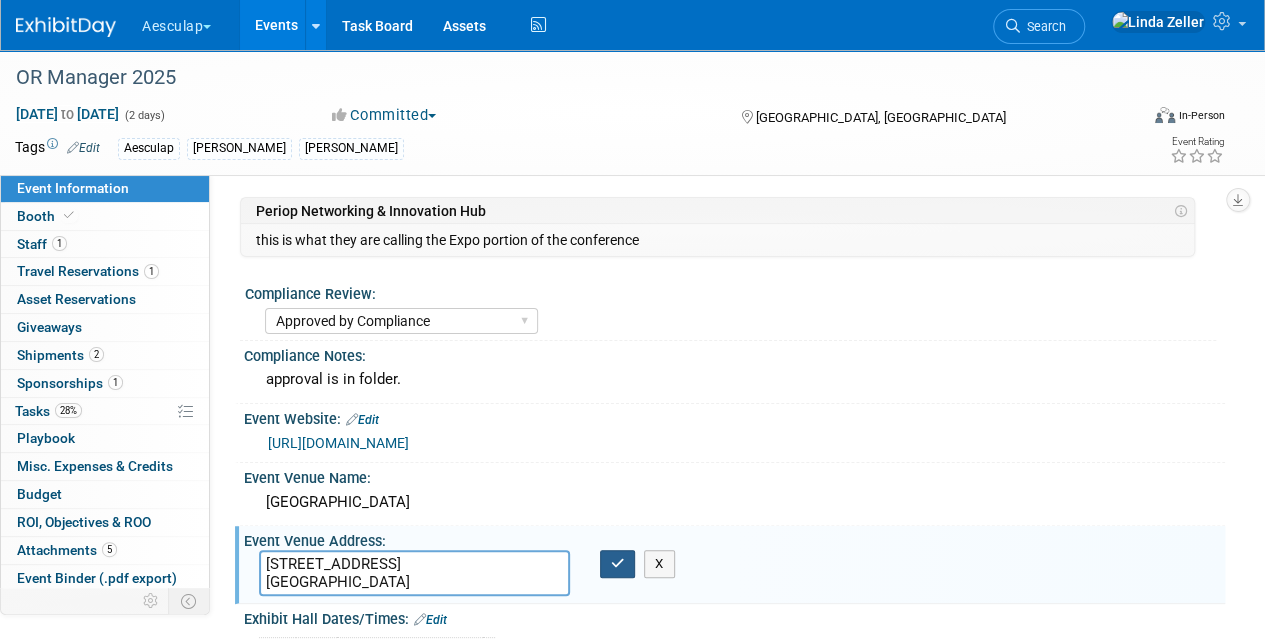 click at bounding box center [618, 563] 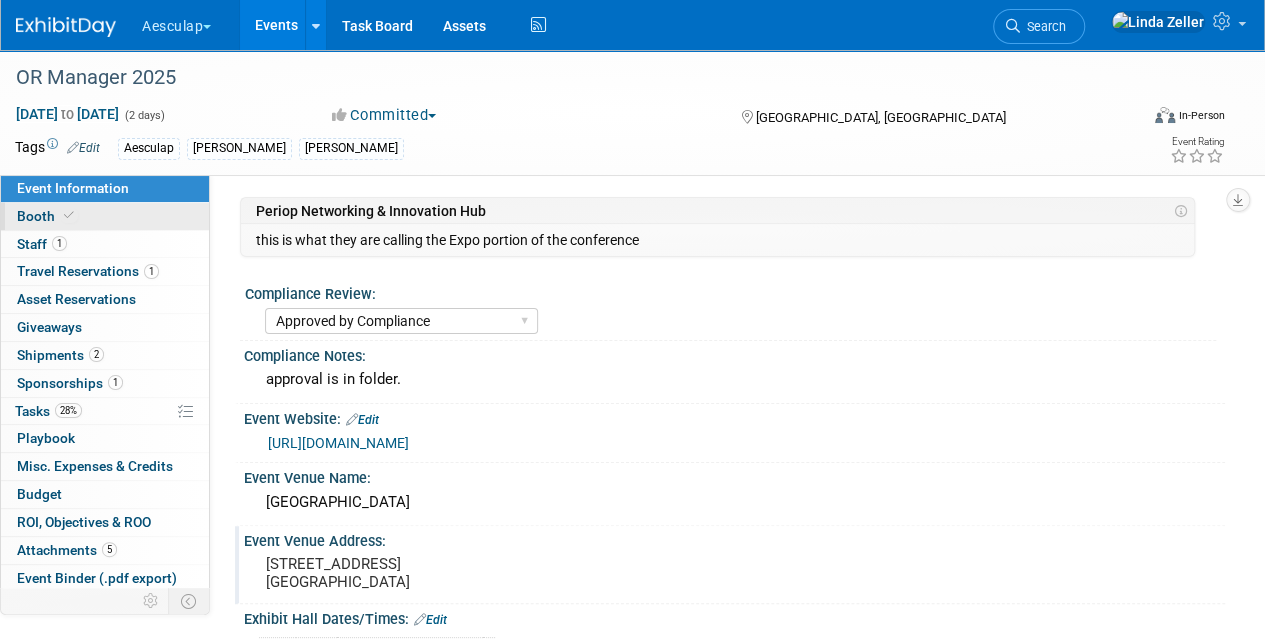 click on "Booth" at bounding box center (105, 216) 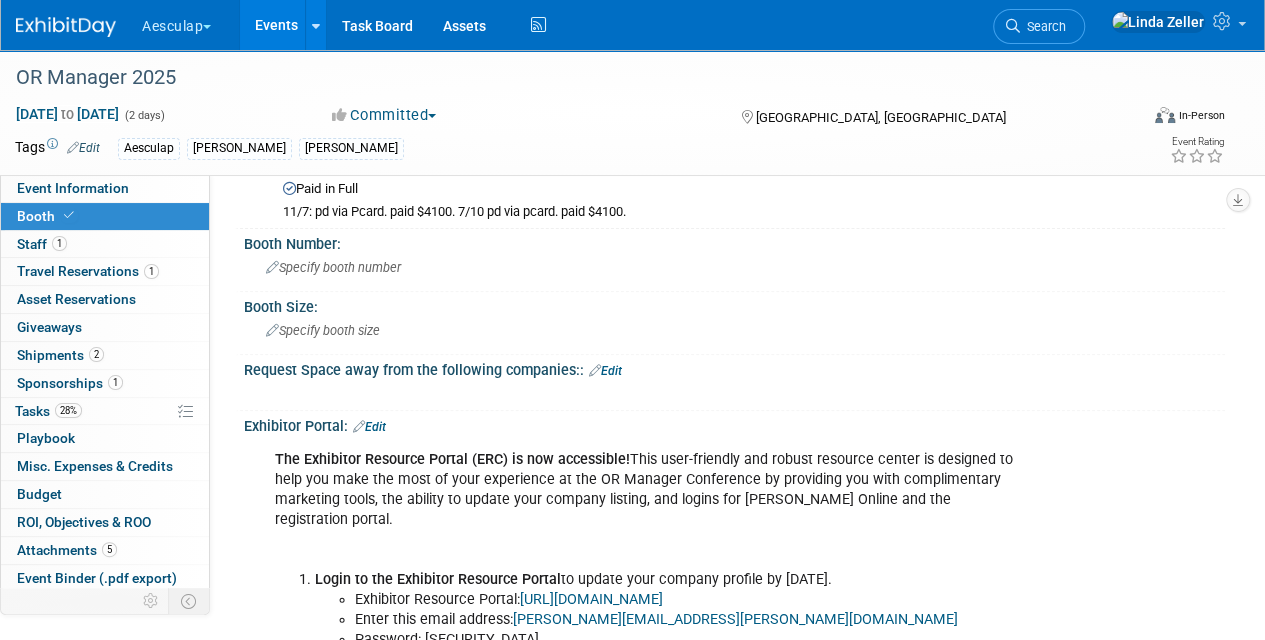 scroll, scrollTop: 300, scrollLeft: 0, axis: vertical 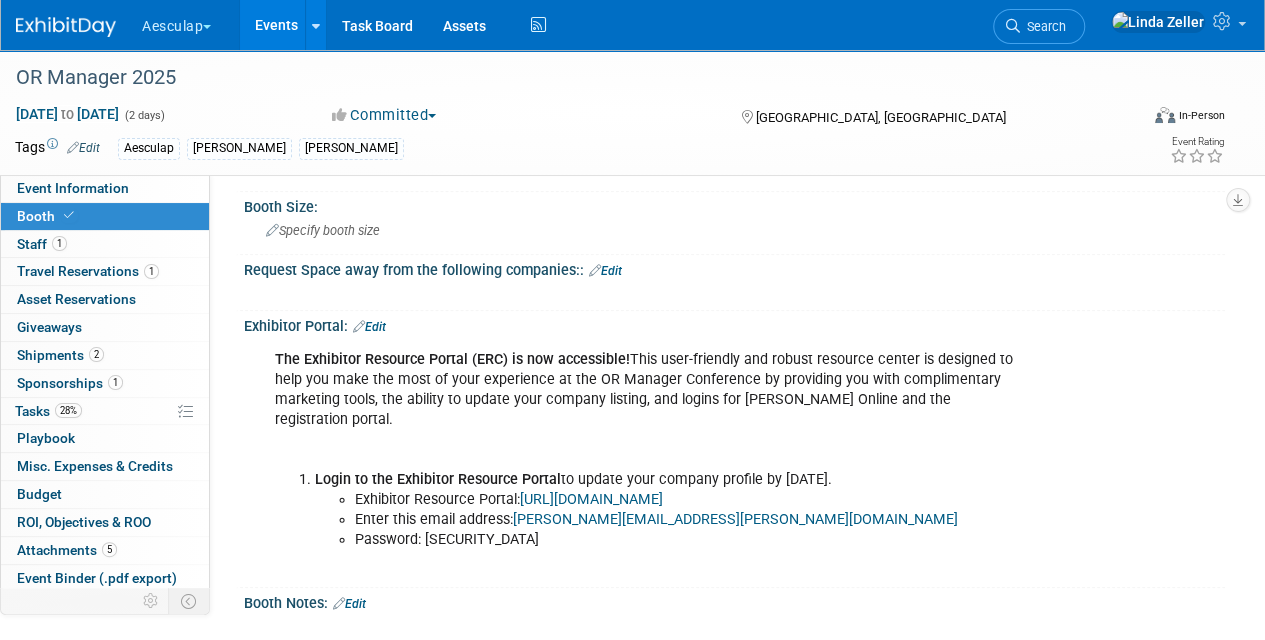 click on "[URL][DOMAIN_NAME]" at bounding box center (591, 499) 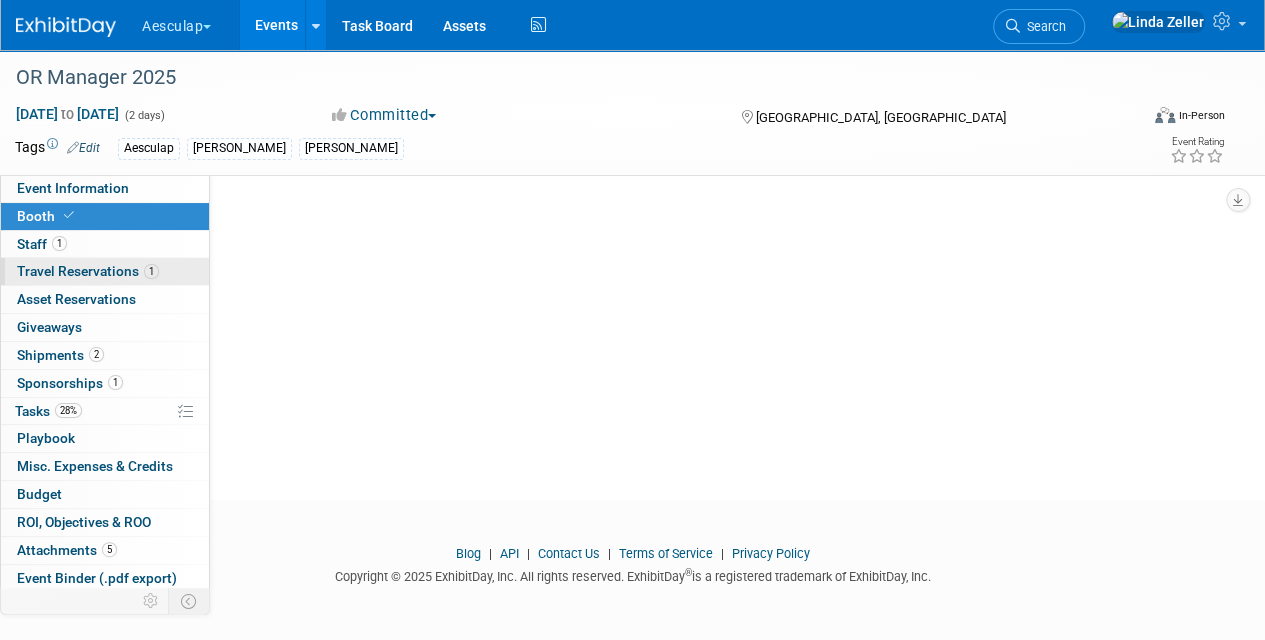 scroll, scrollTop: 0, scrollLeft: 0, axis: both 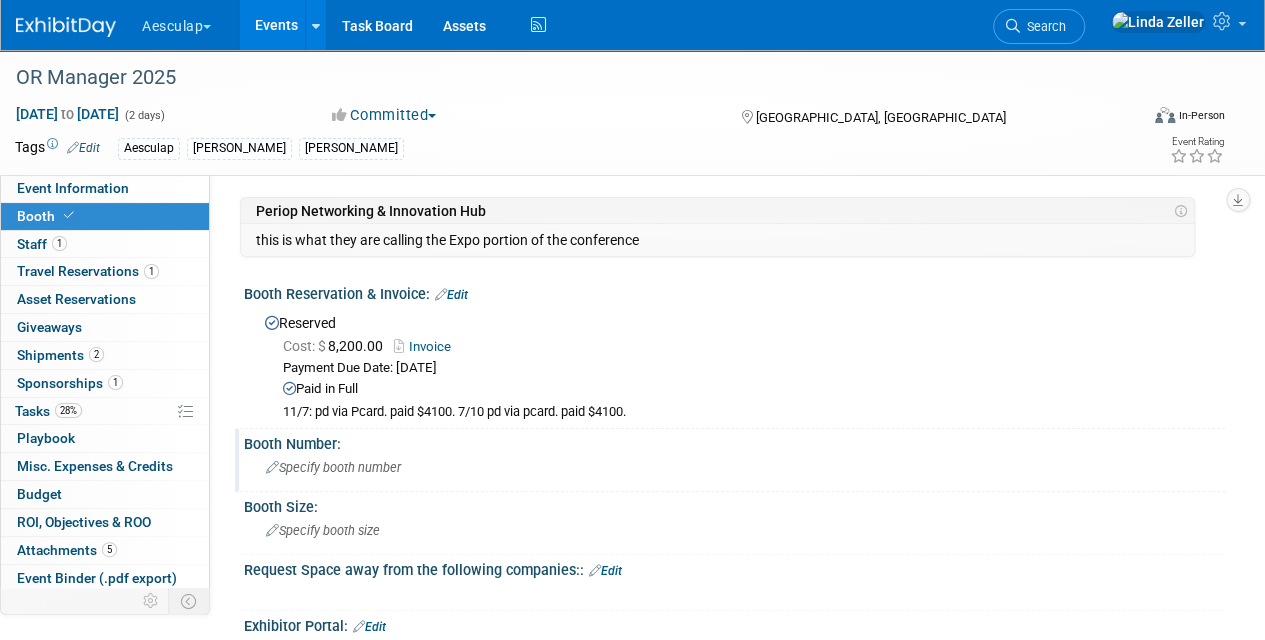 click on "Specify booth number" at bounding box center [333, 467] 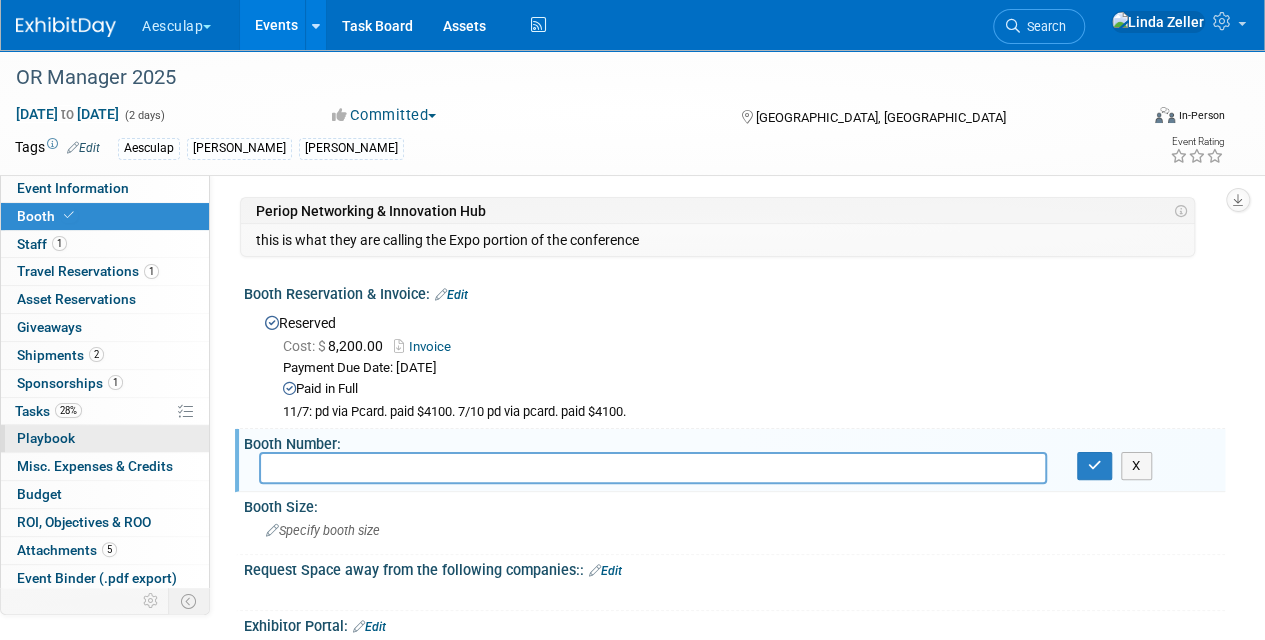 click on "0
Playbook 0" at bounding box center [105, 438] 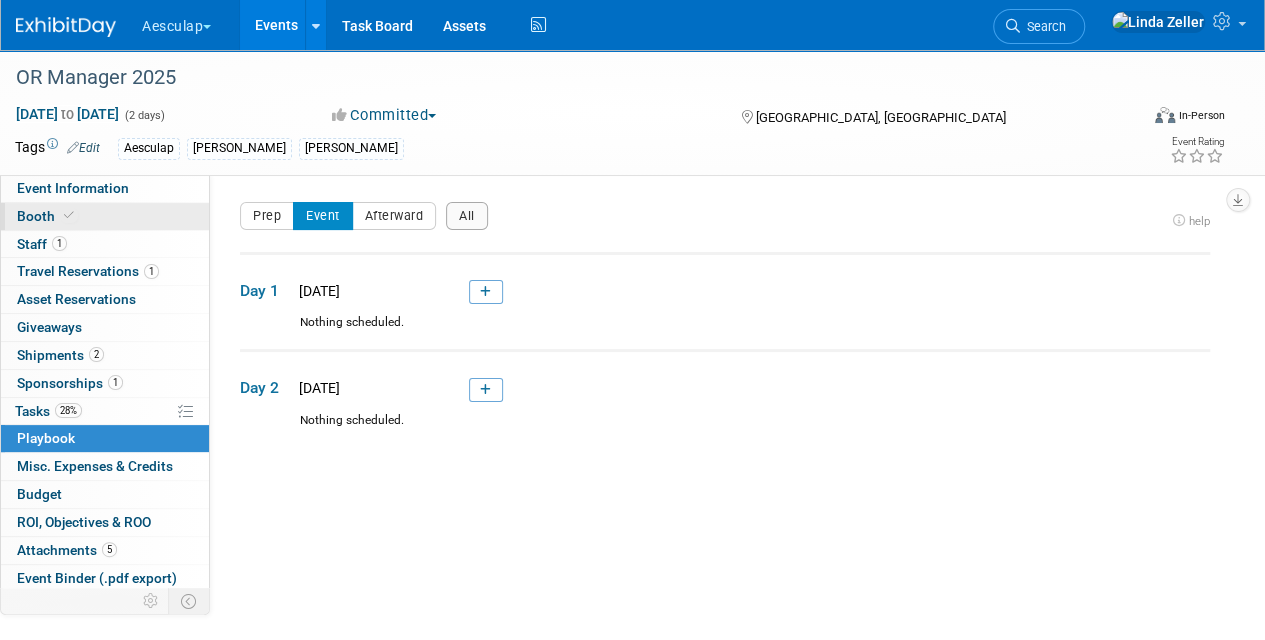 click on "Booth" at bounding box center [47, 216] 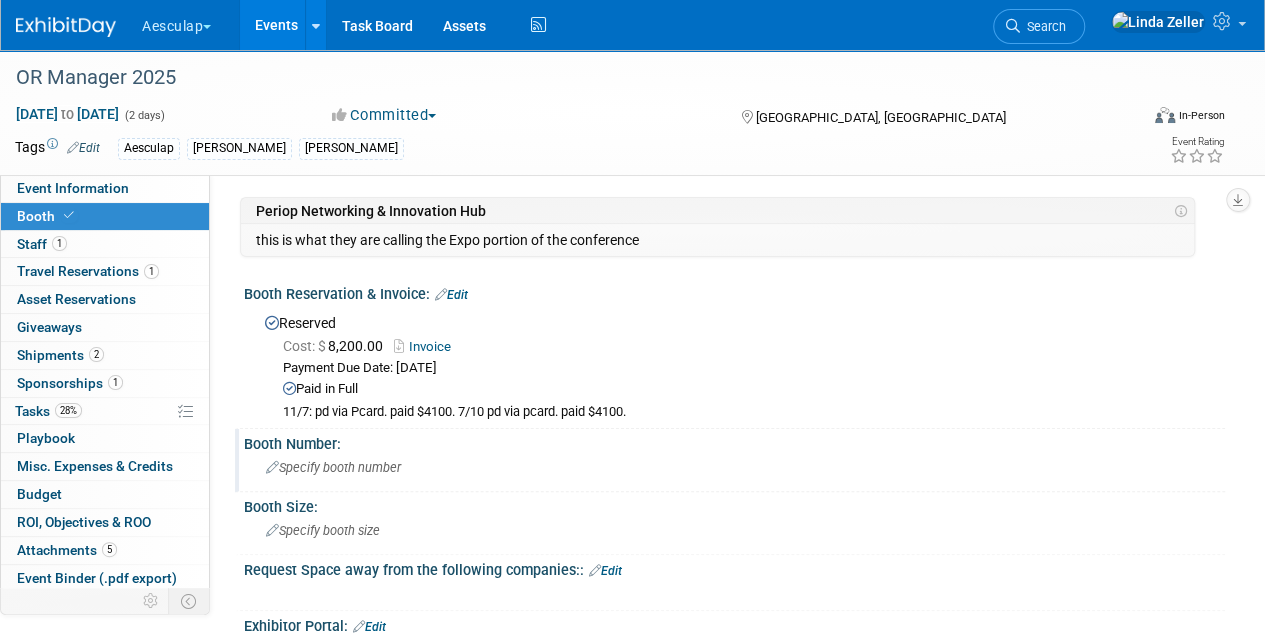 click on "Specify booth number" at bounding box center (333, 467) 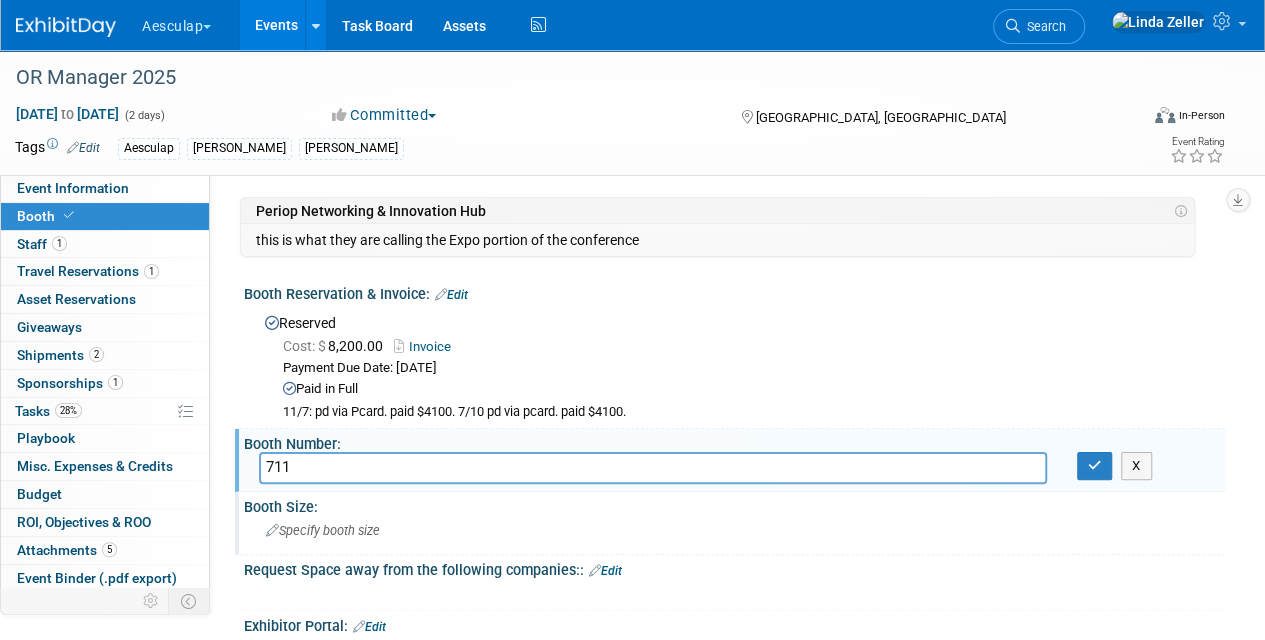 type on "711" 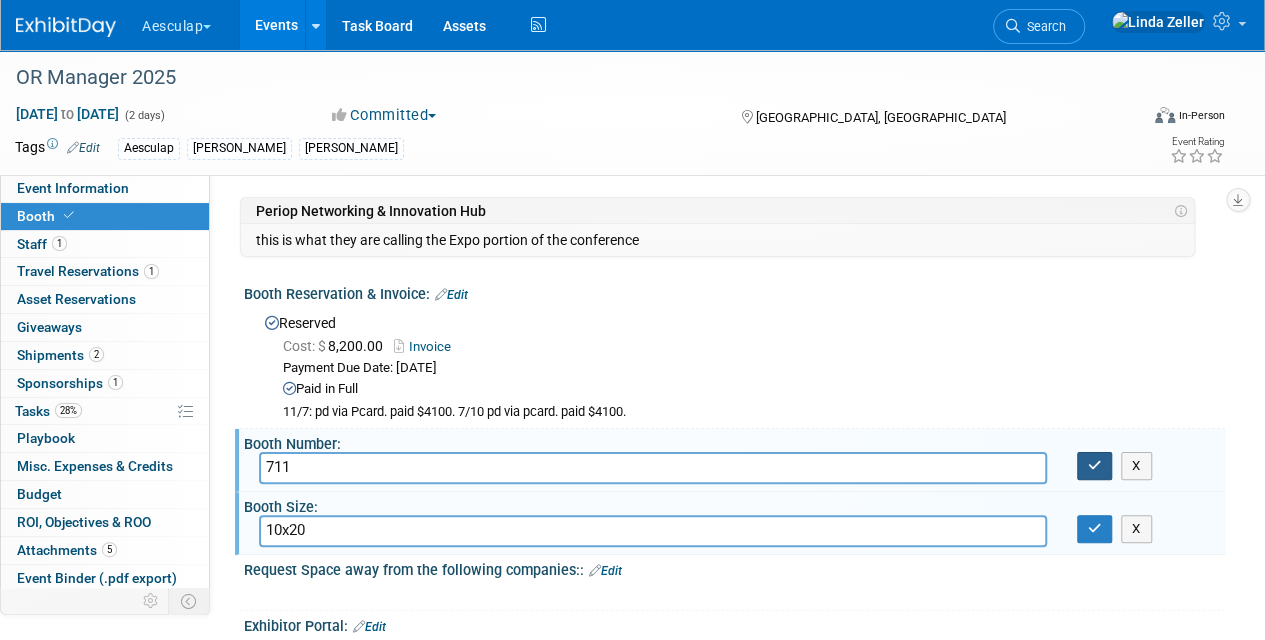 type on "10x20" 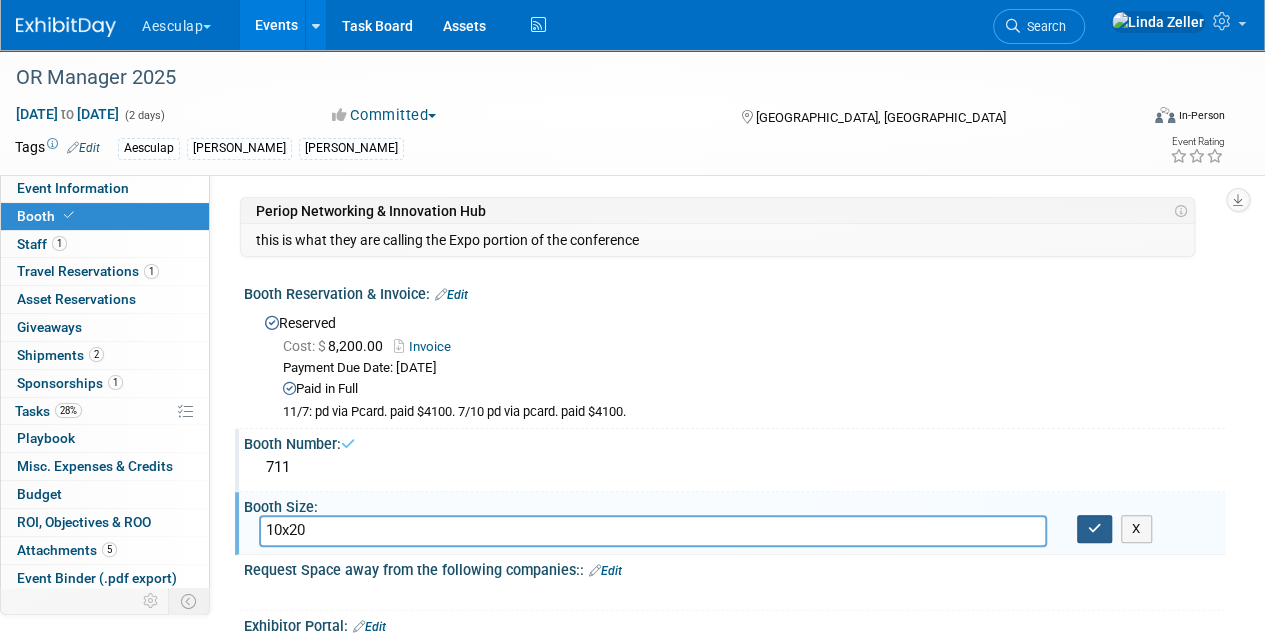 click at bounding box center [1095, 528] 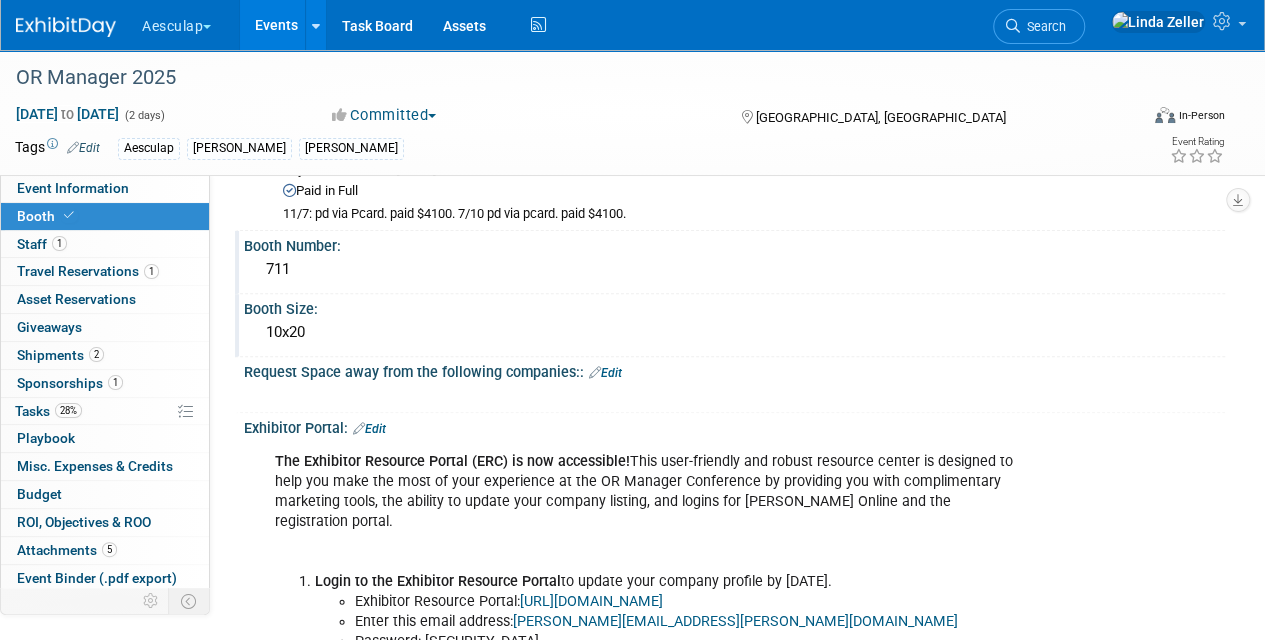 scroll, scrollTop: 200, scrollLeft: 0, axis: vertical 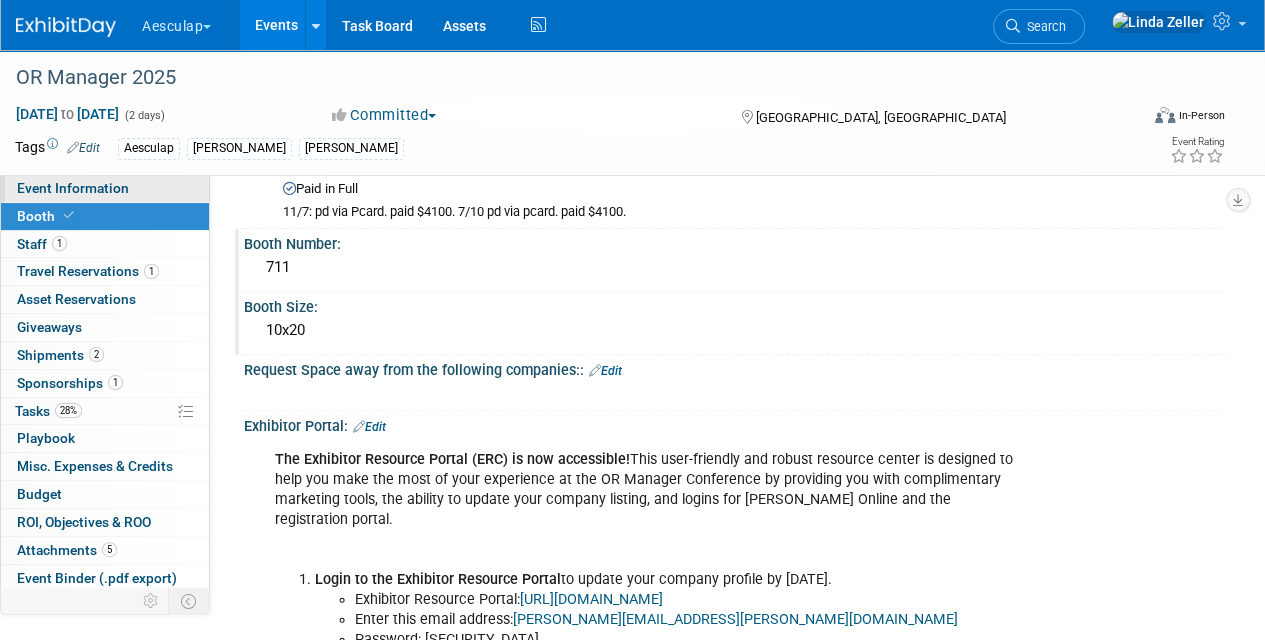 click on "Event Information" at bounding box center (73, 188) 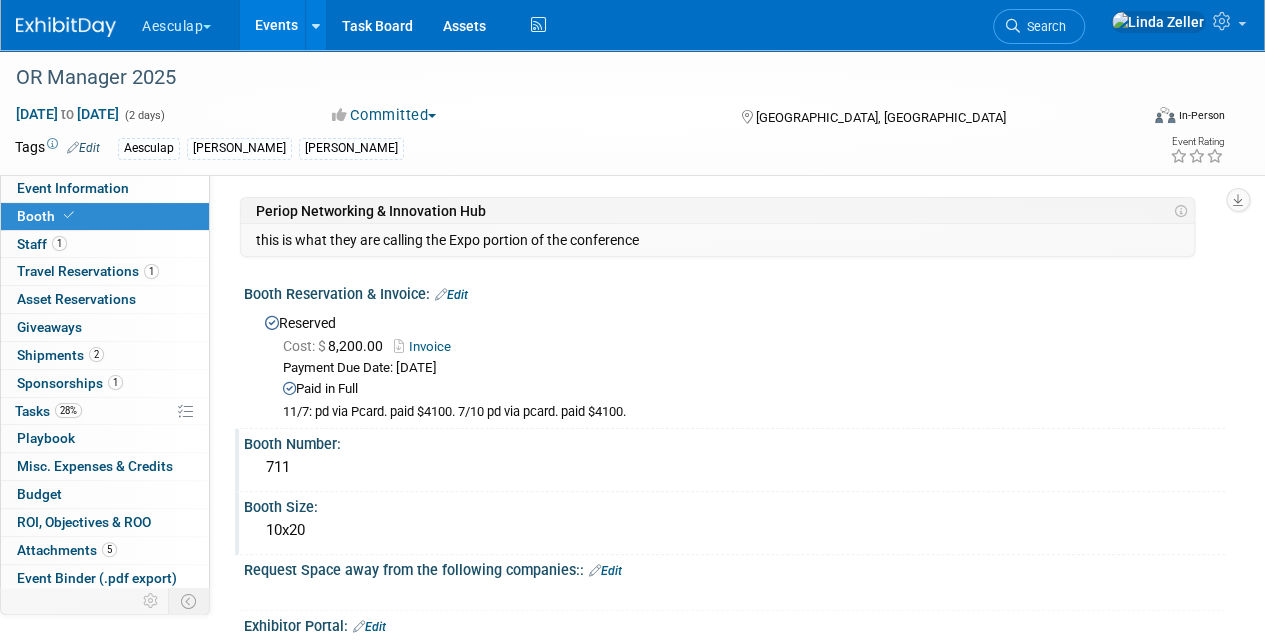 select on "Approved by Compliance" 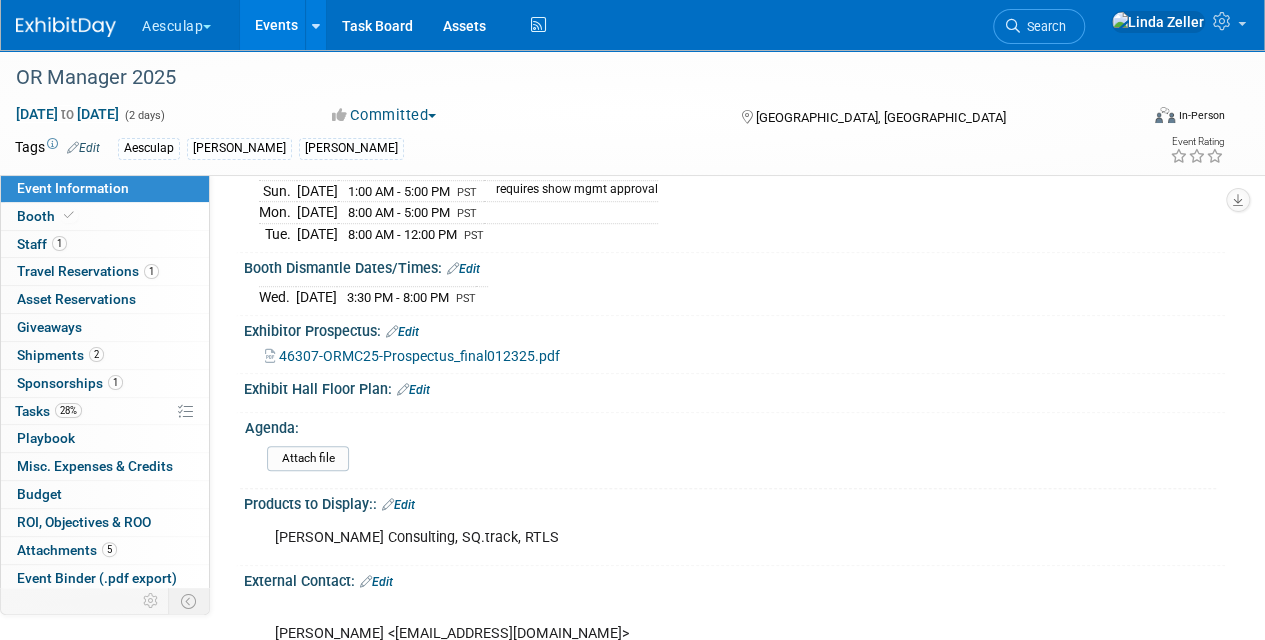 scroll, scrollTop: 600, scrollLeft: 0, axis: vertical 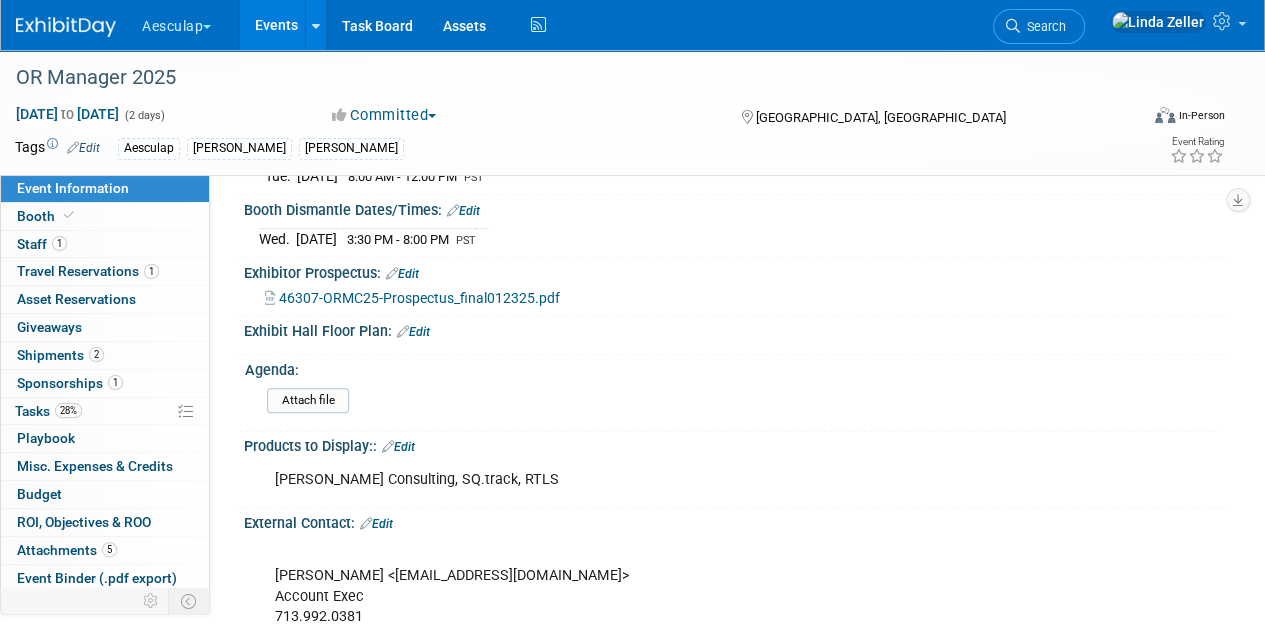 click on "Edit" at bounding box center [413, 332] 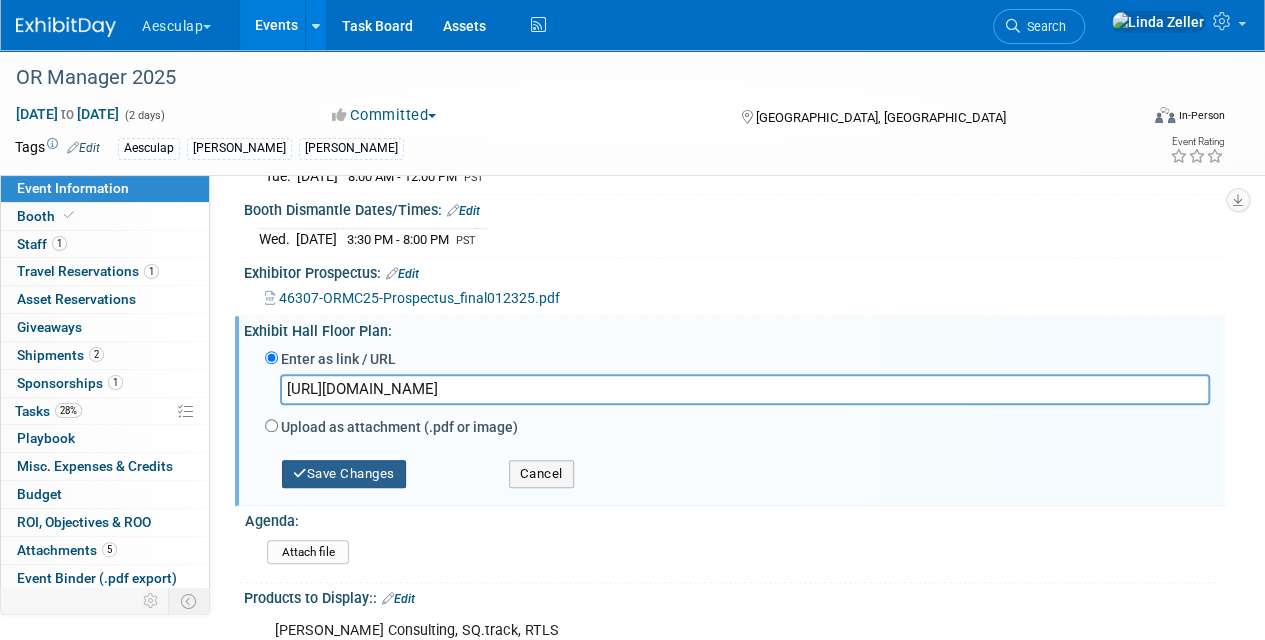 type on "[URL][DOMAIN_NAME]" 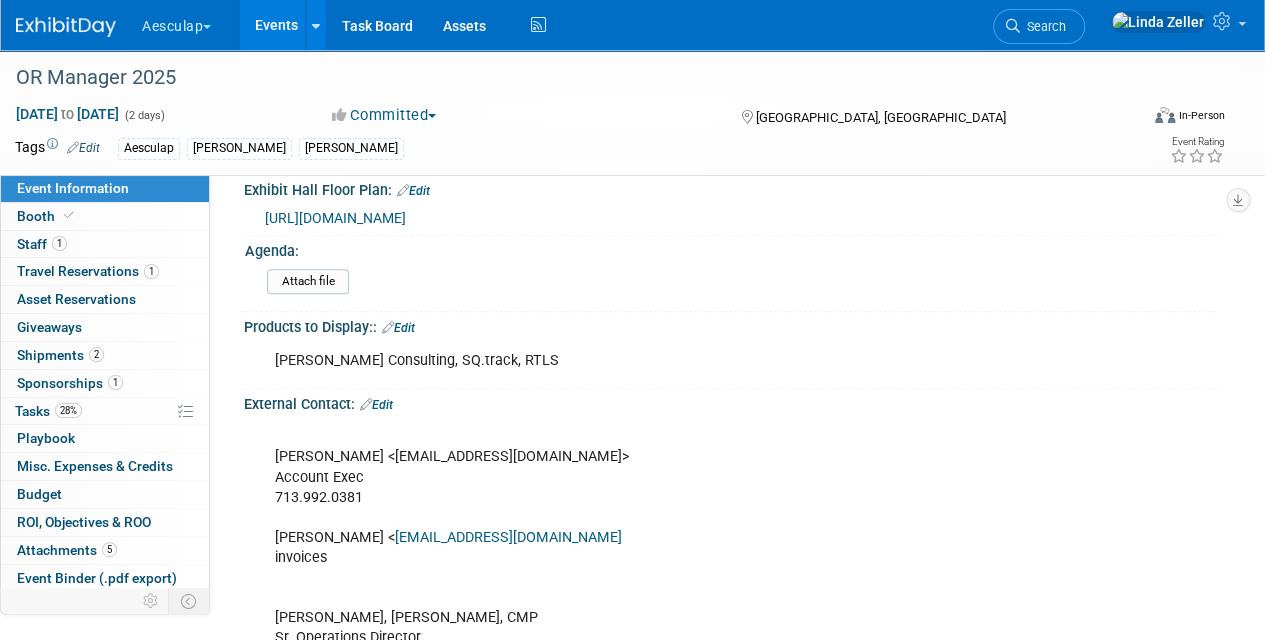 scroll, scrollTop: 700, scrollLeft: 0, axis: vertical 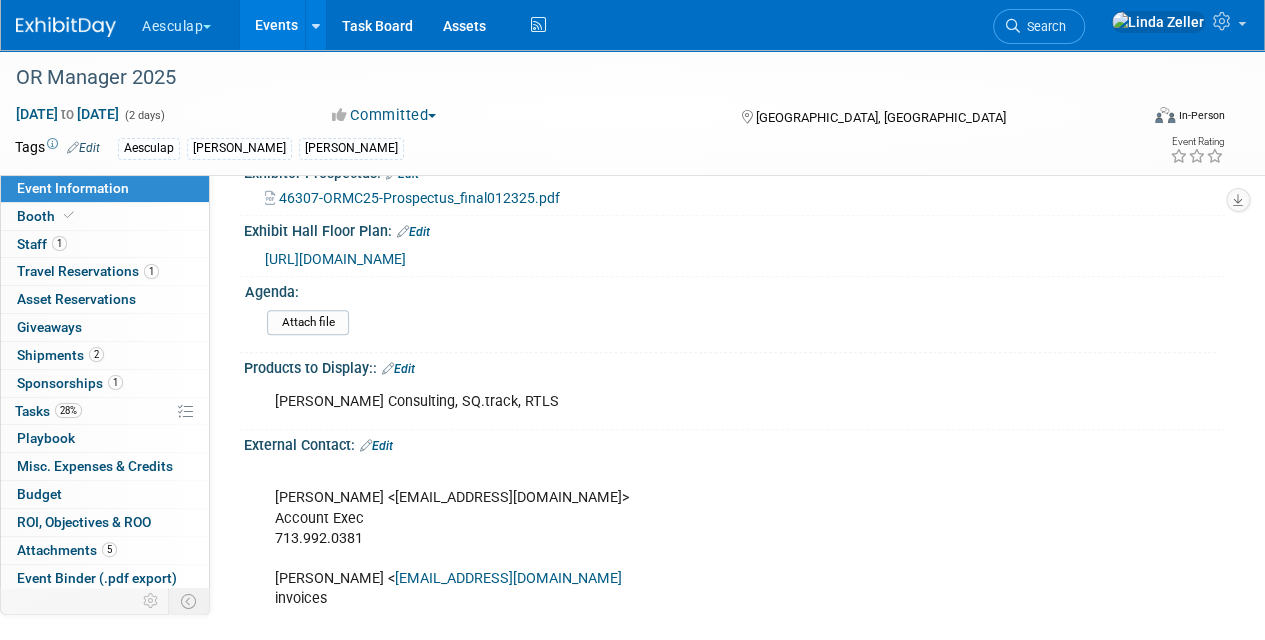 click on "[PERSON_NAME] Consulting, SQ.track, RTLS" at bounding box center (646, 402) 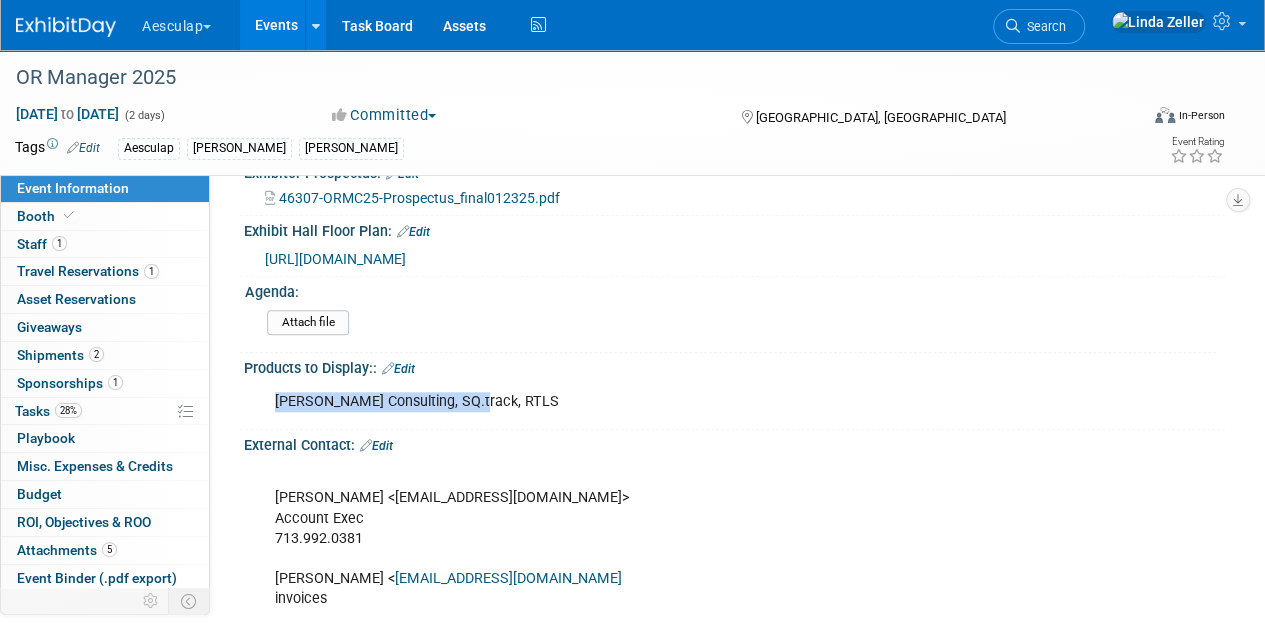 drag, startPoint x: 277, startPoint y: 387, endPoint x: 482, endPoint y: 400, distance: 205.41179 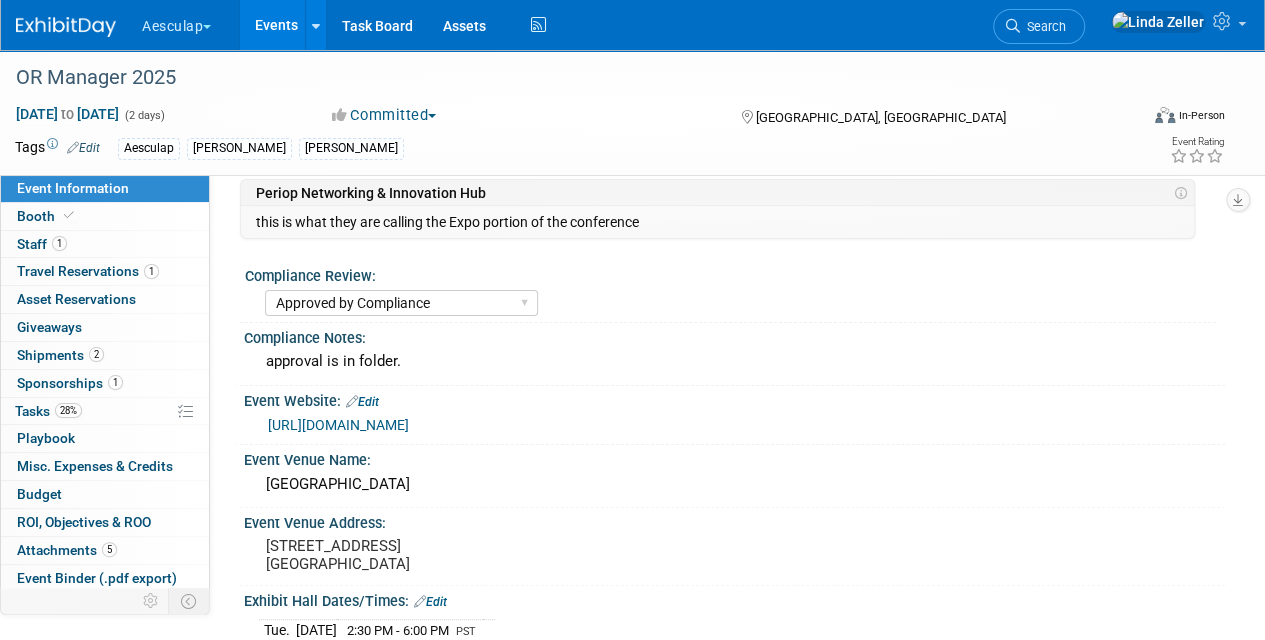 scroll, scrollTop: 0, scrollLeft: 0, axis: both 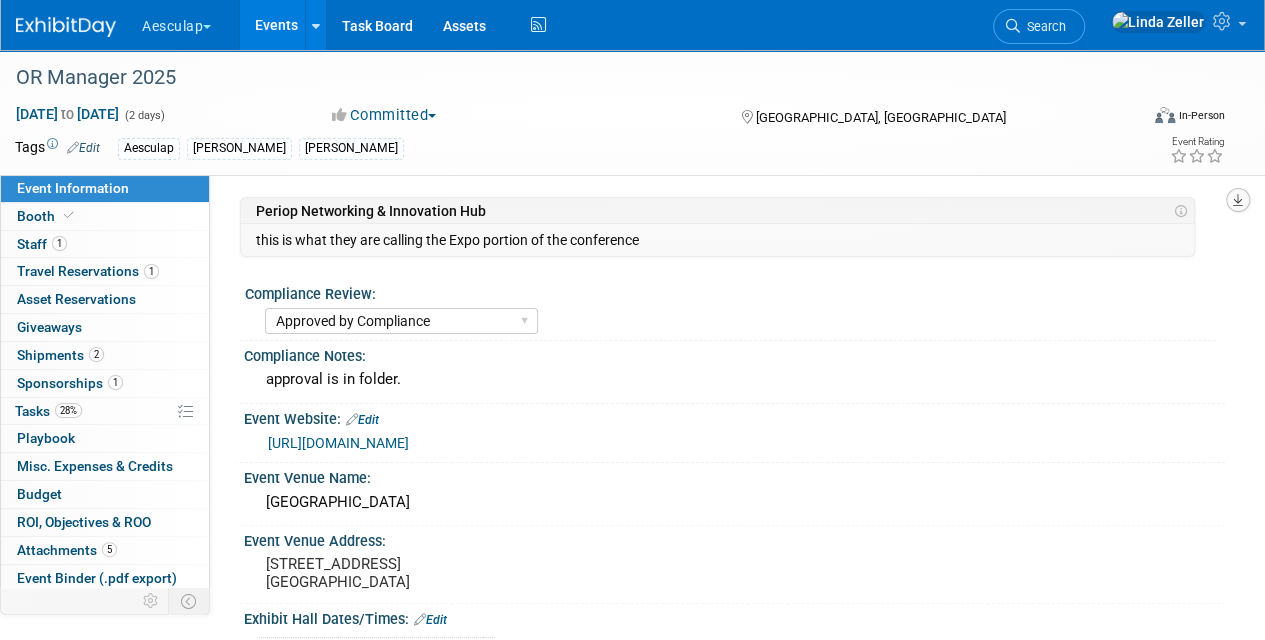 click at bounding box center (1238, 200) 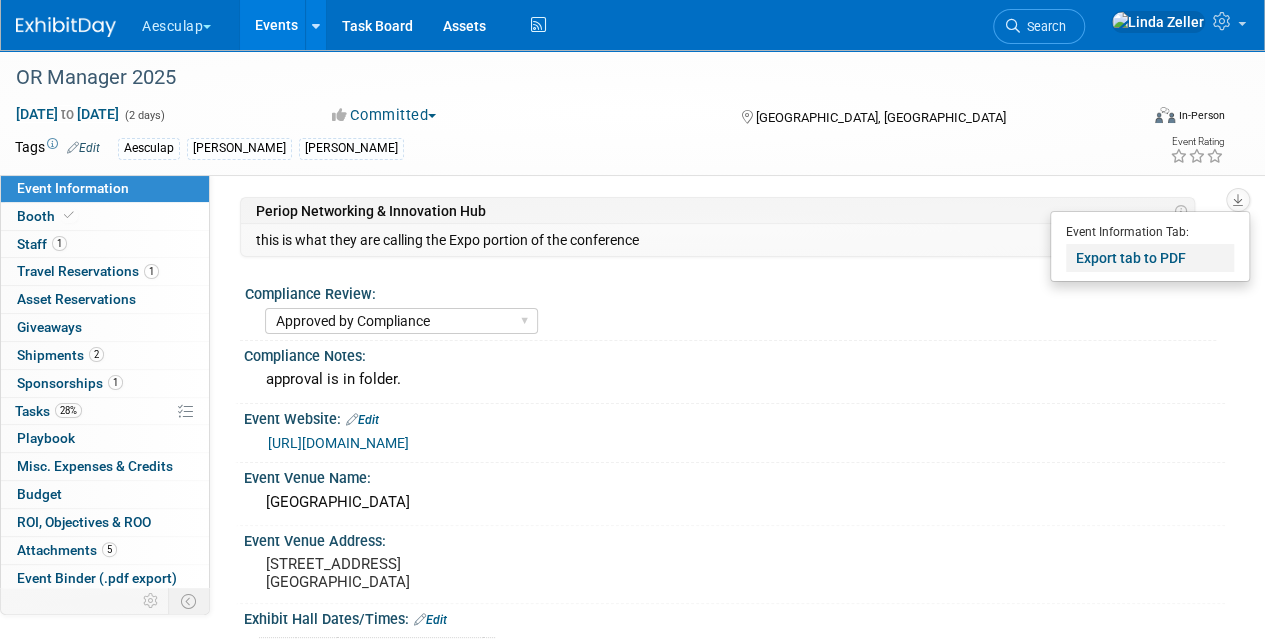click on "Export tab to PDF" at bounding box center (1150, 258) 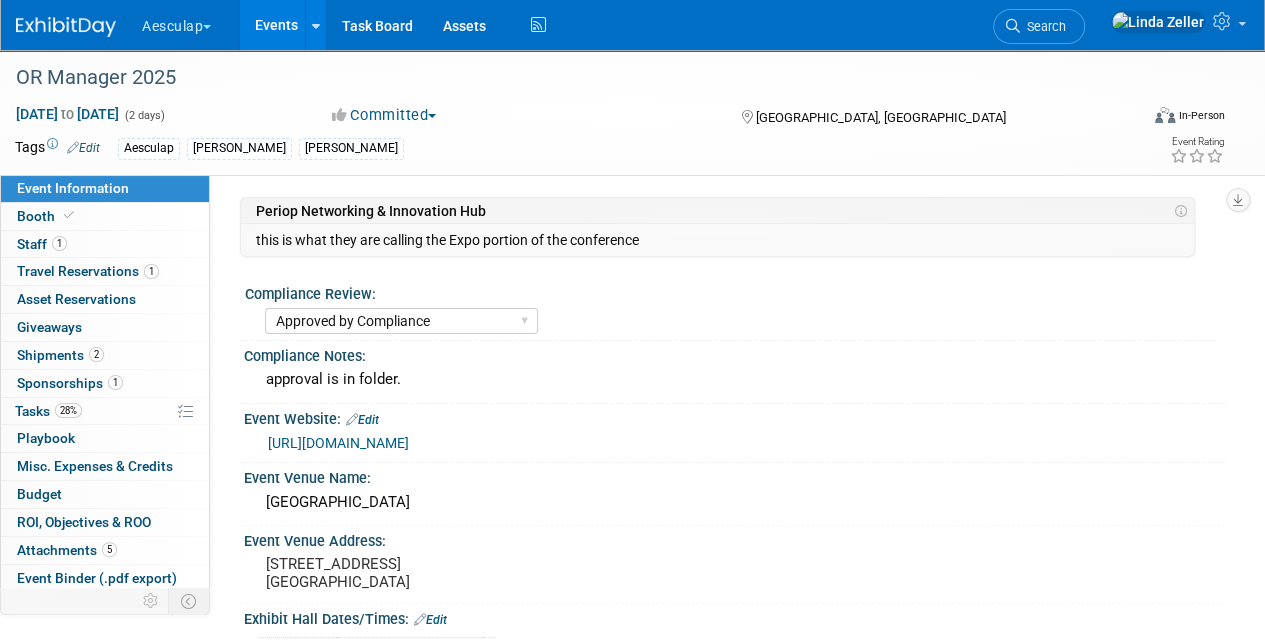 click on "Aesculap
[PERSON_NAME]
[PERSON_NAME]" at bounding box center [568, 149] 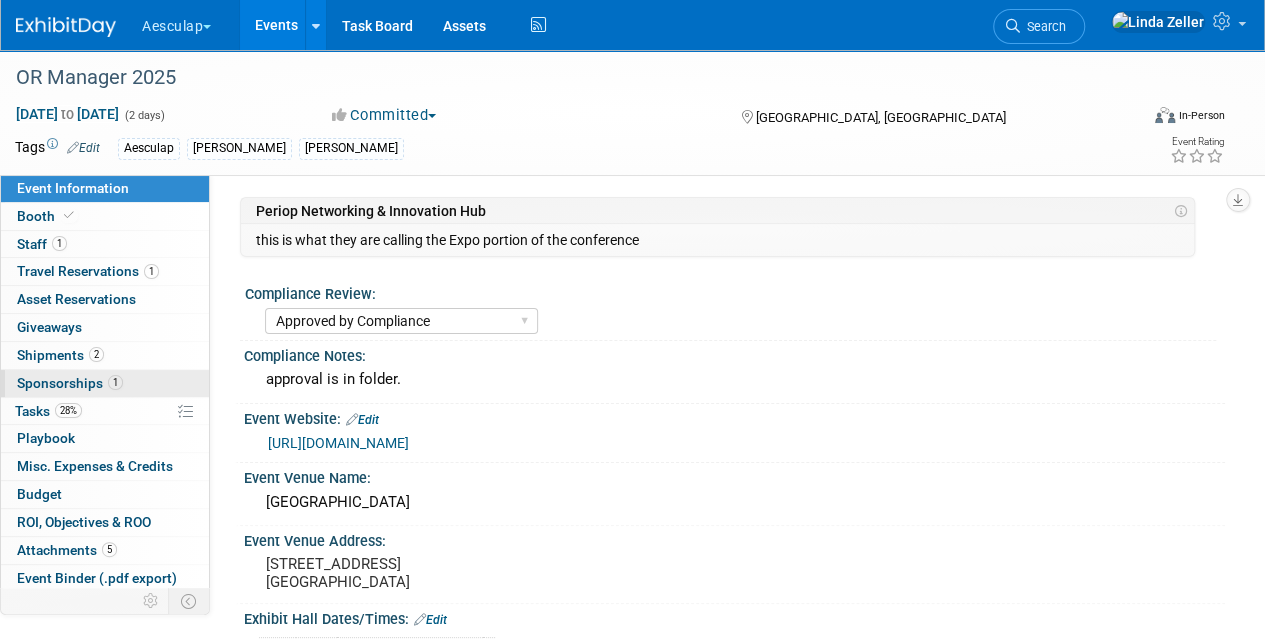 click on "Sponsorships 1" at bounding box center (70, 383) 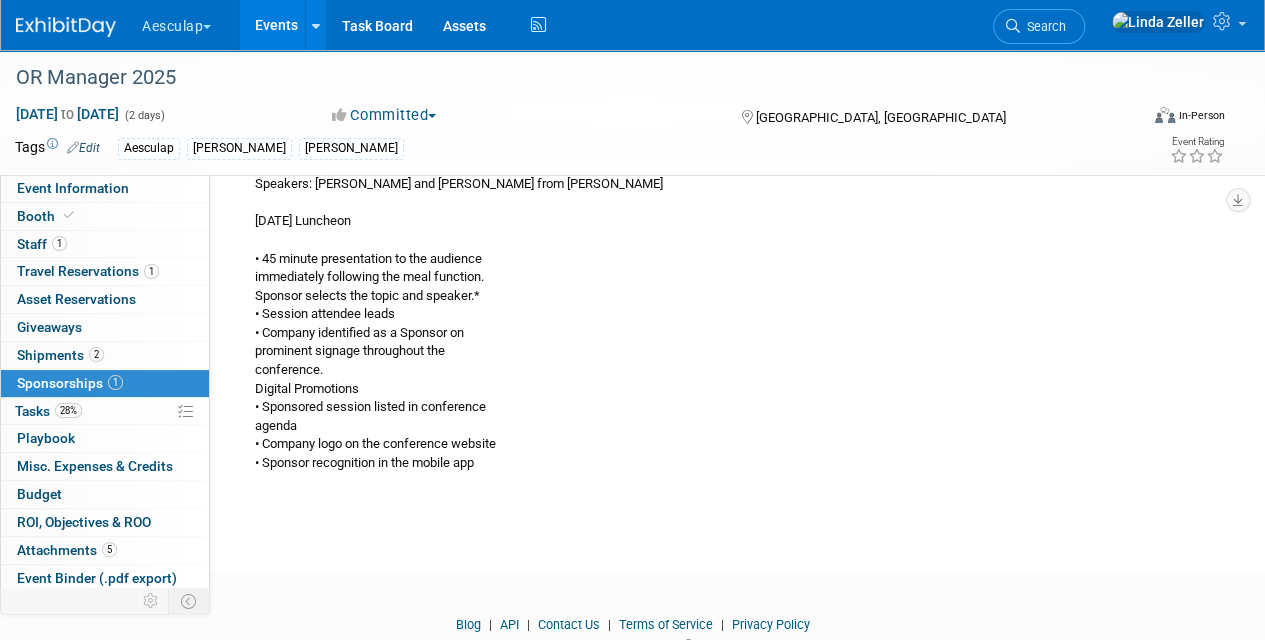 scroll, scrollTop: 400, scrollLeft: 0, axis: vertical 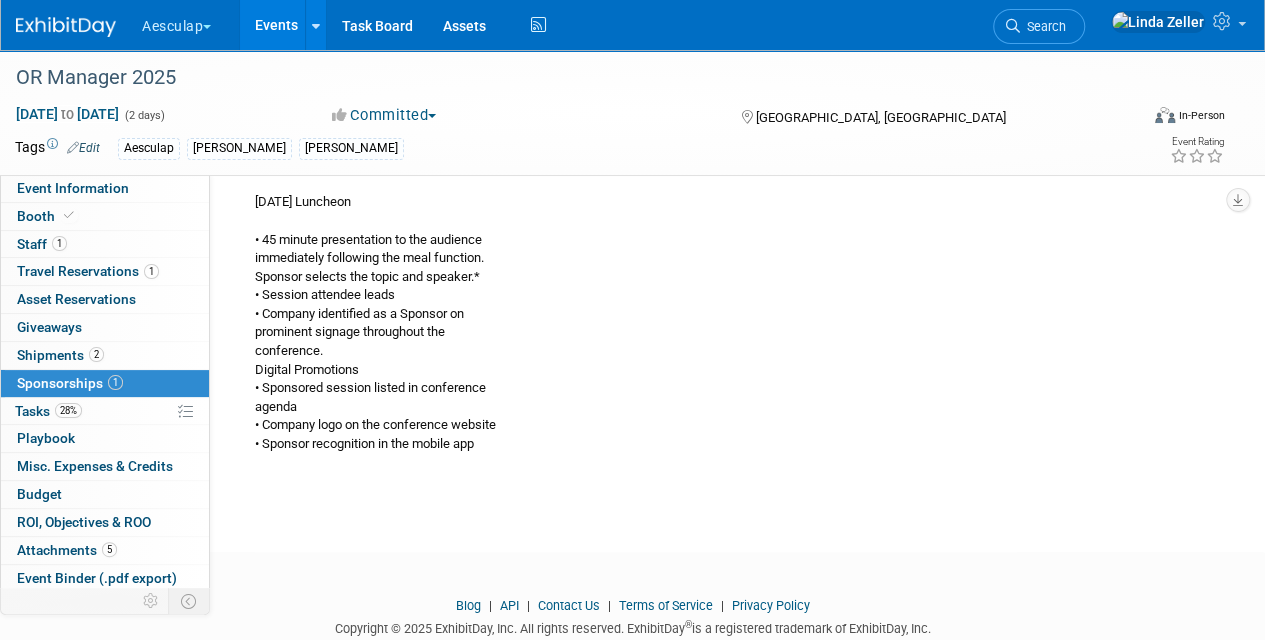 click on "$19000 requested 2/18 w/ compliance. signed and sent 3/13. requested check 3/24 subject: Data and Analysis   Speakers: [PERSON_NAME] and [PERSON_NAME] from [PERSON_NAME] [DATE] Luncheon • 45 minute presentation to the audience immediately following the meal function. Sponsor selects the topic and speaker.* • Session attendee leads • Company identified as a Sponsor on prominent signage throughout the conference. Digital Promotions • Sponsored session listed in conference agenda • Company logo on the conference website • Sponsor recognition in the mobile app" at bounding box center [725, 267] 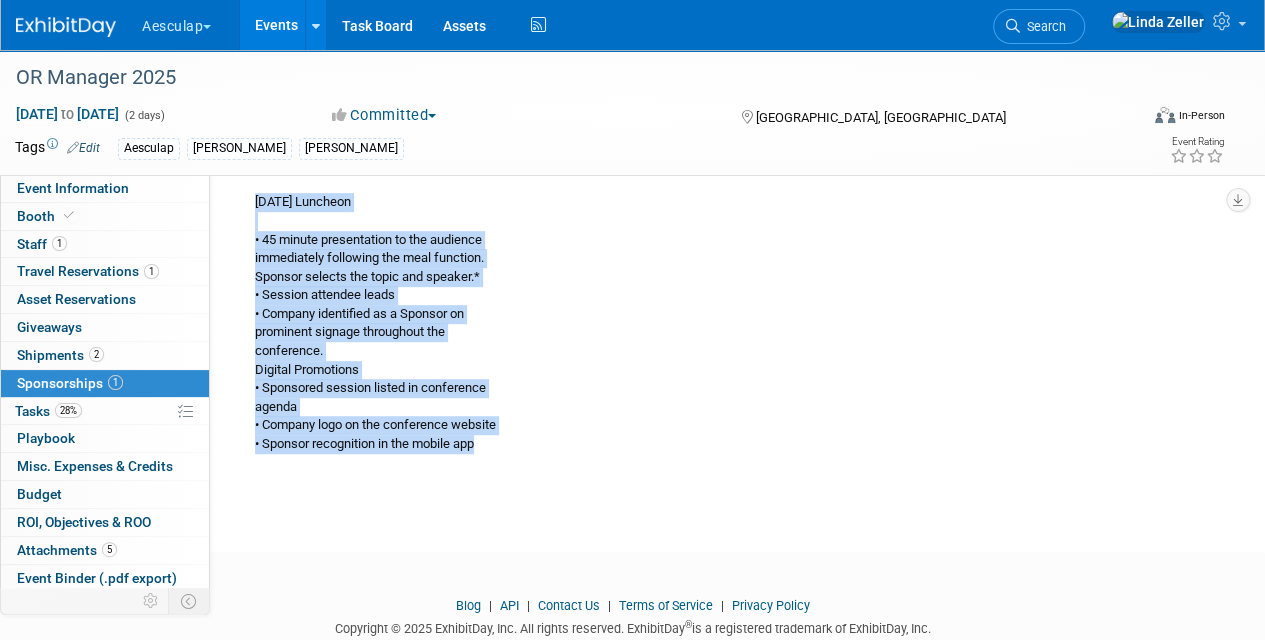 drag, startPoint x: 255, startPoint y: 198, endPoint x: 524, endPoint y: 442, distance: 363.17627 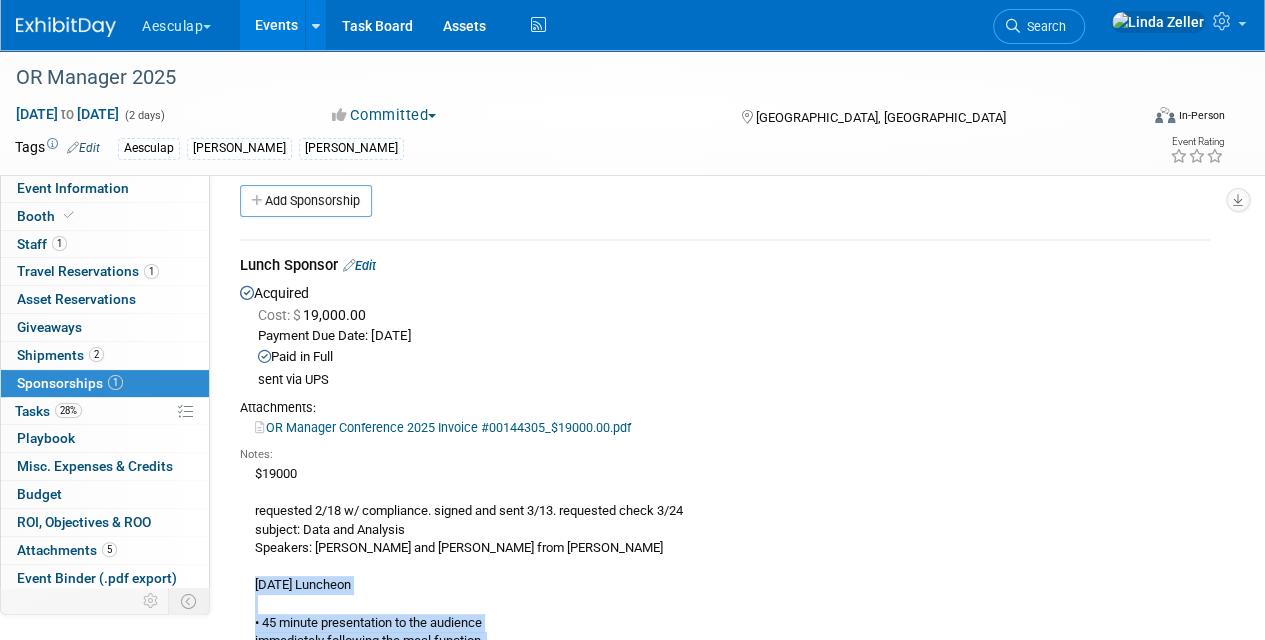 scroll, scrollTop: 0, scrollLeft: 0, axis: both 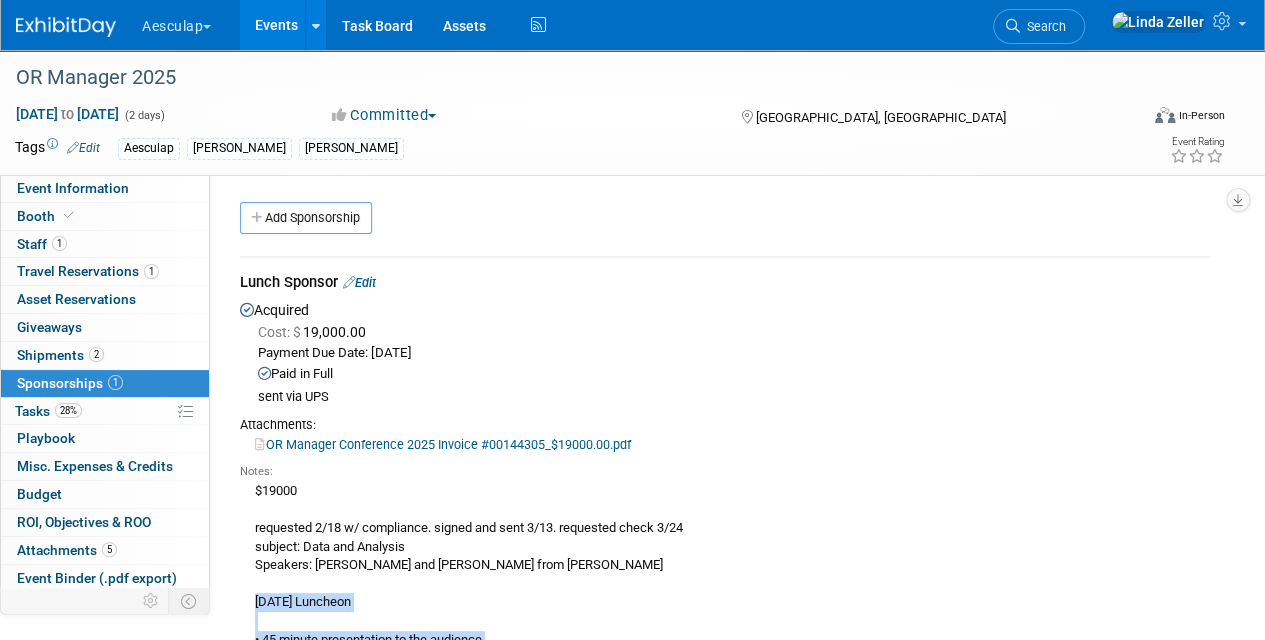 click on "Edit" at bounding box center [359, 282] 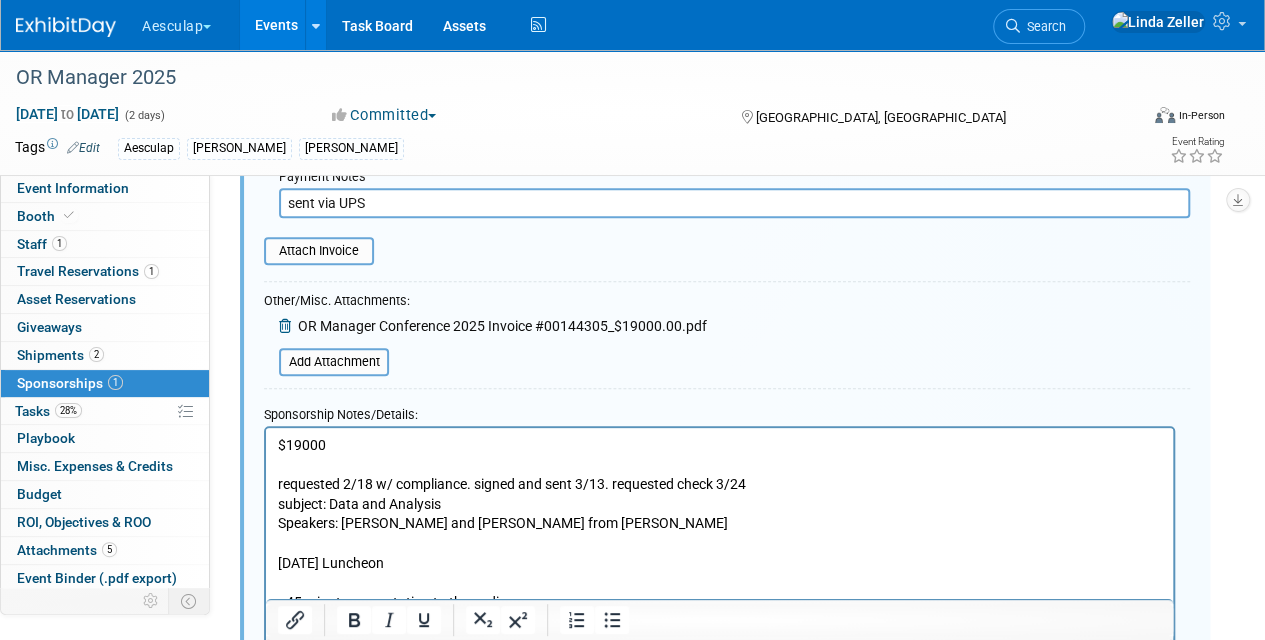 scroll, scrollTop: 529, scrollLeft: 0, axis: vertical 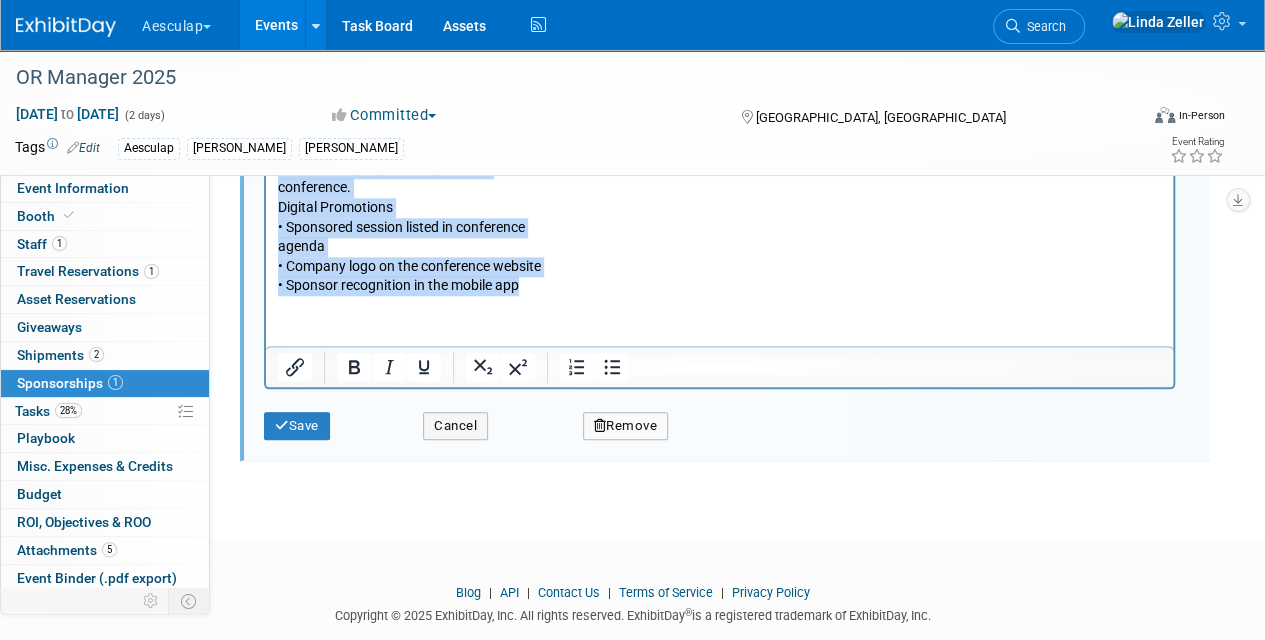 drag, startPoint x: 280, startPoint y: 33, endPoint x: 560, endPoint y: 318, distance: 399.53098 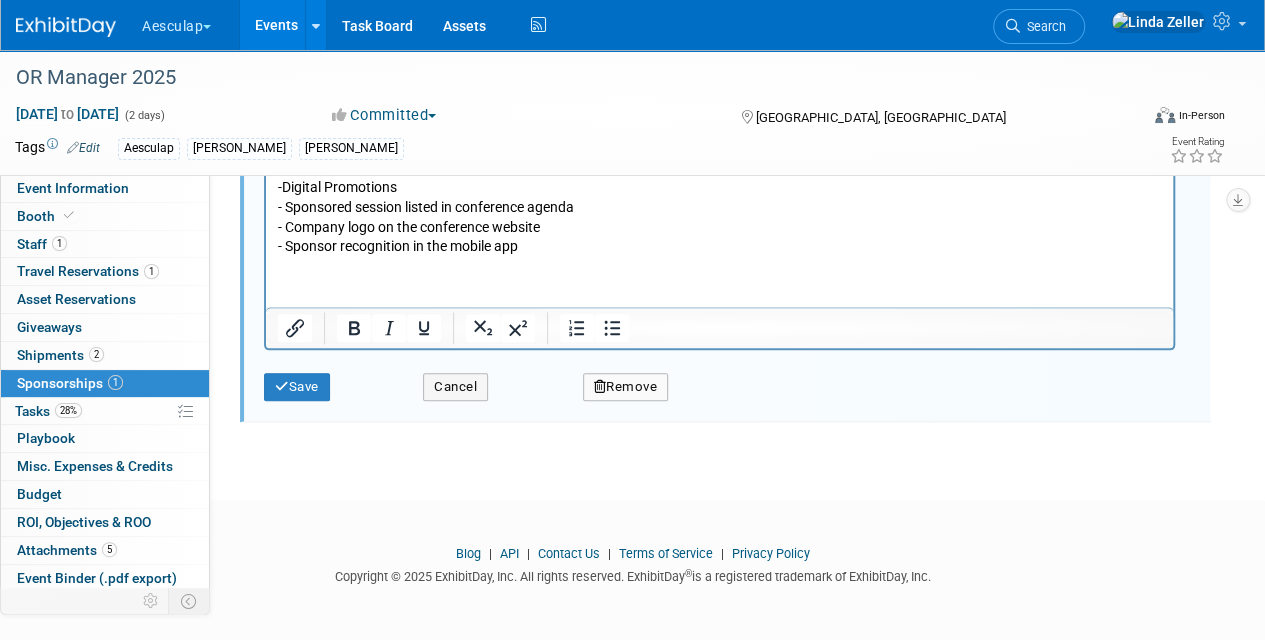 scroll, scrollTop: 743, scrollLeft: 0, axis: vertical 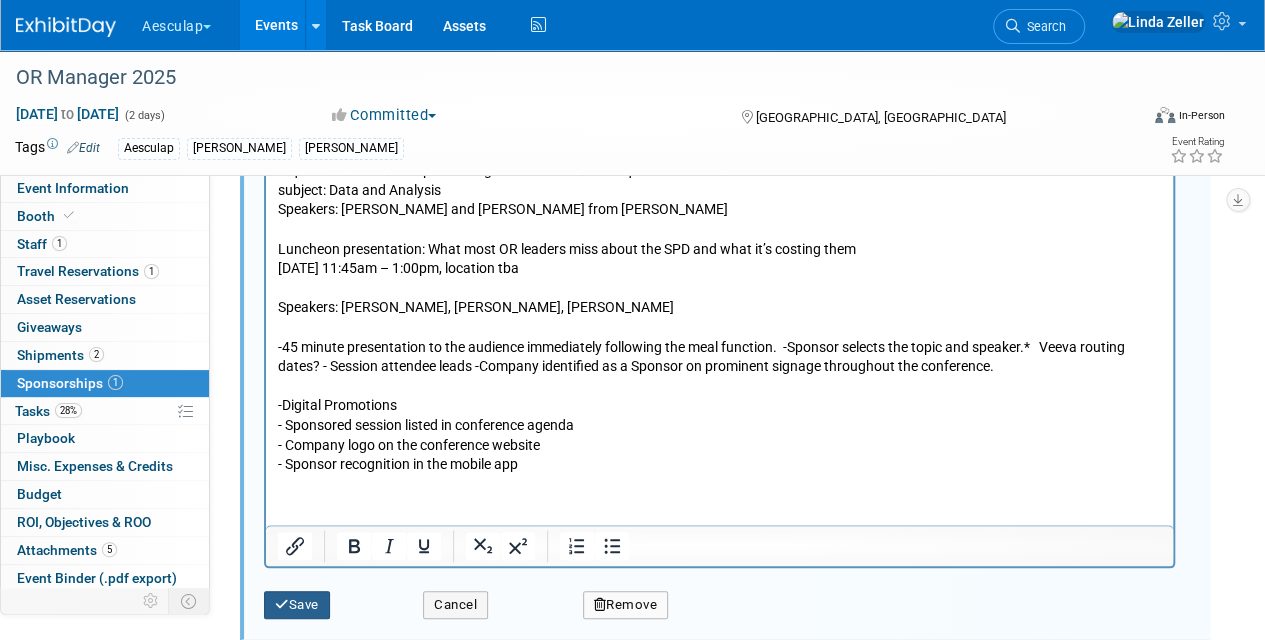 click on "Save" at bounding box center [297, 605] 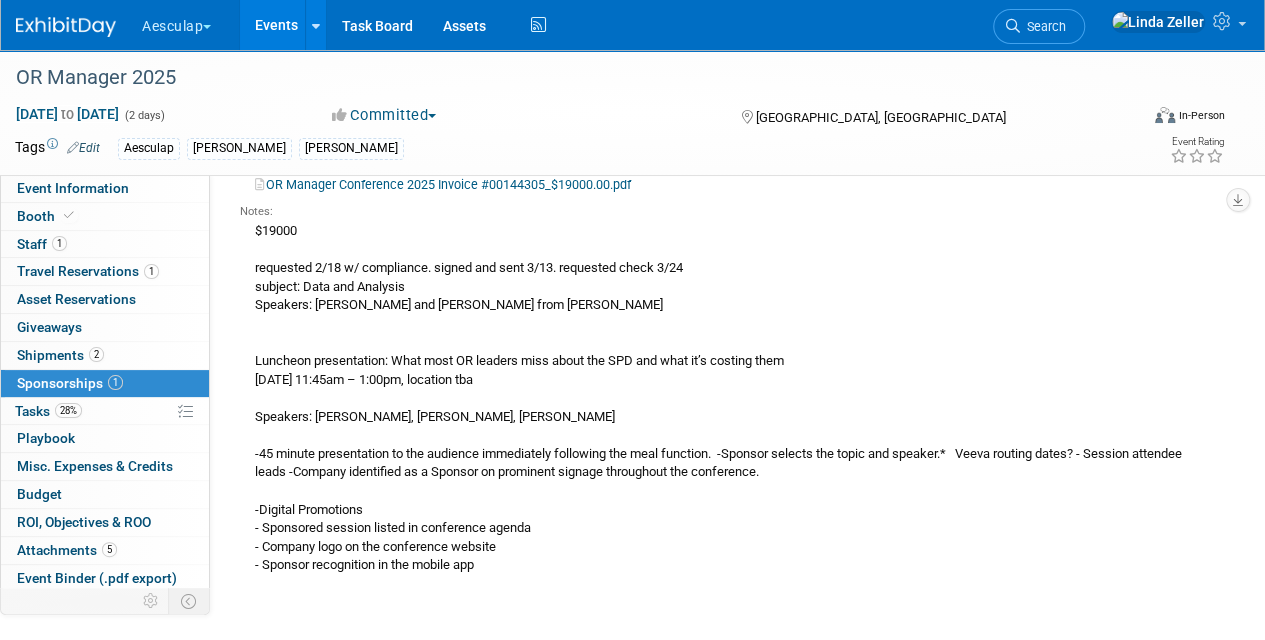 scroll, scrollTop: 229, scrollLeft: 0, axis: vertical 